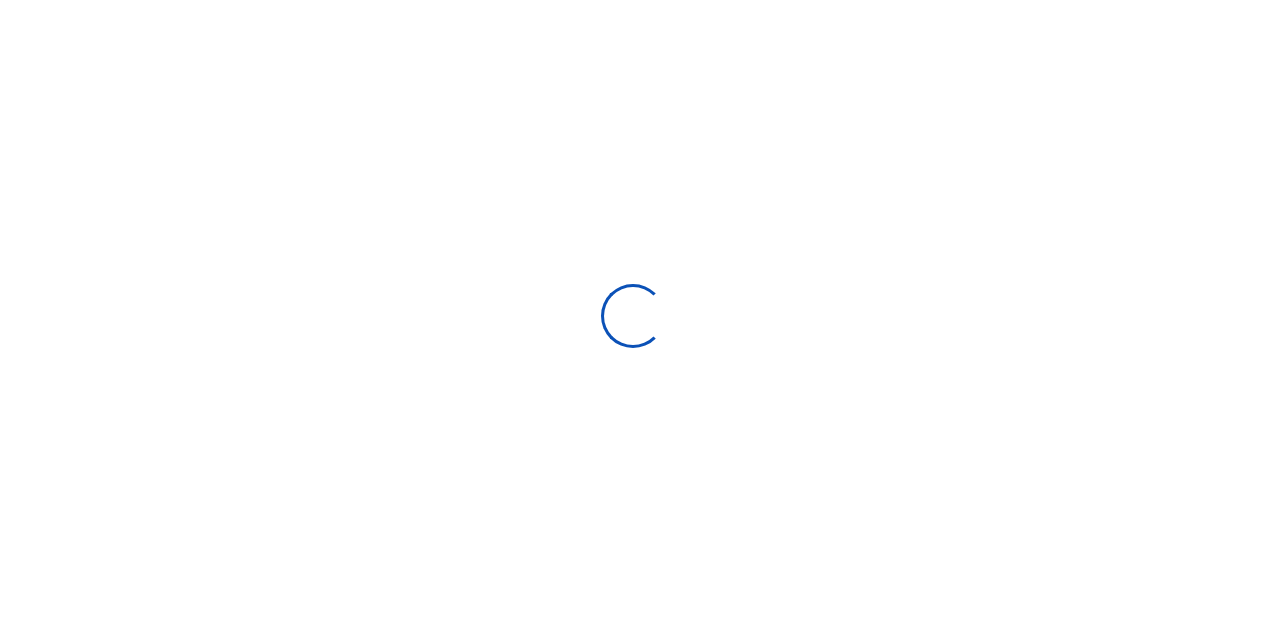 scroll, scrollTop: 0, scrollLeft: 0, axis: both 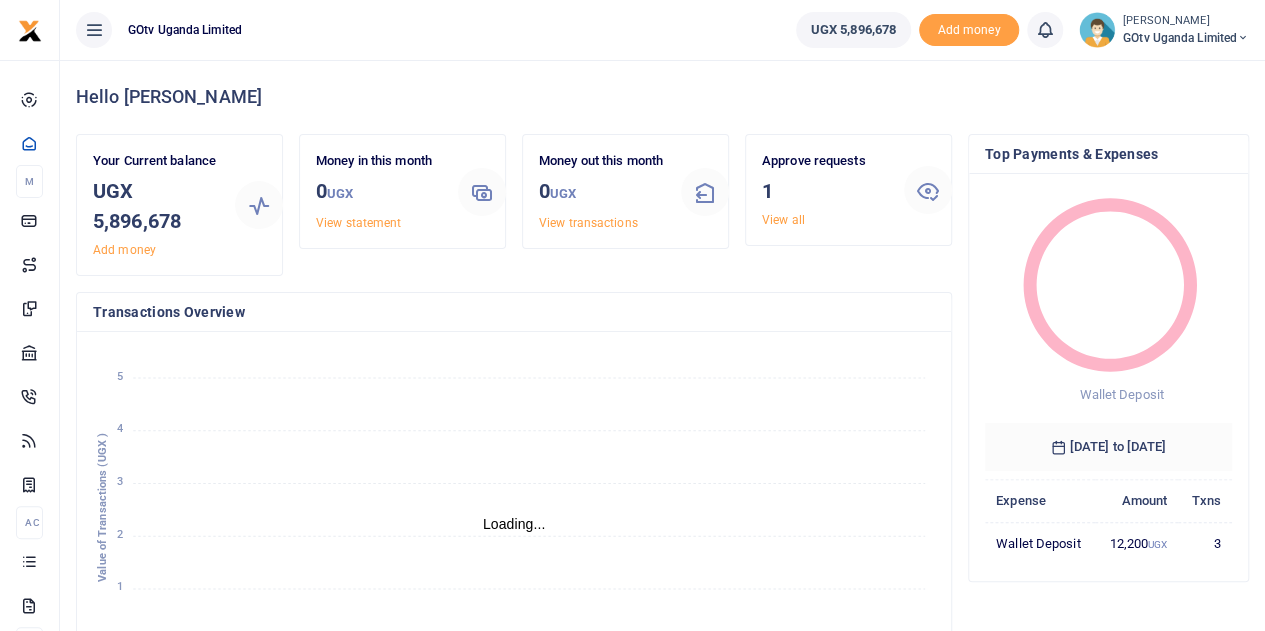 click on "UGX 5,896,678
Add money
Notifications  0
You have no new notification" at bounding box center (1022, 30) 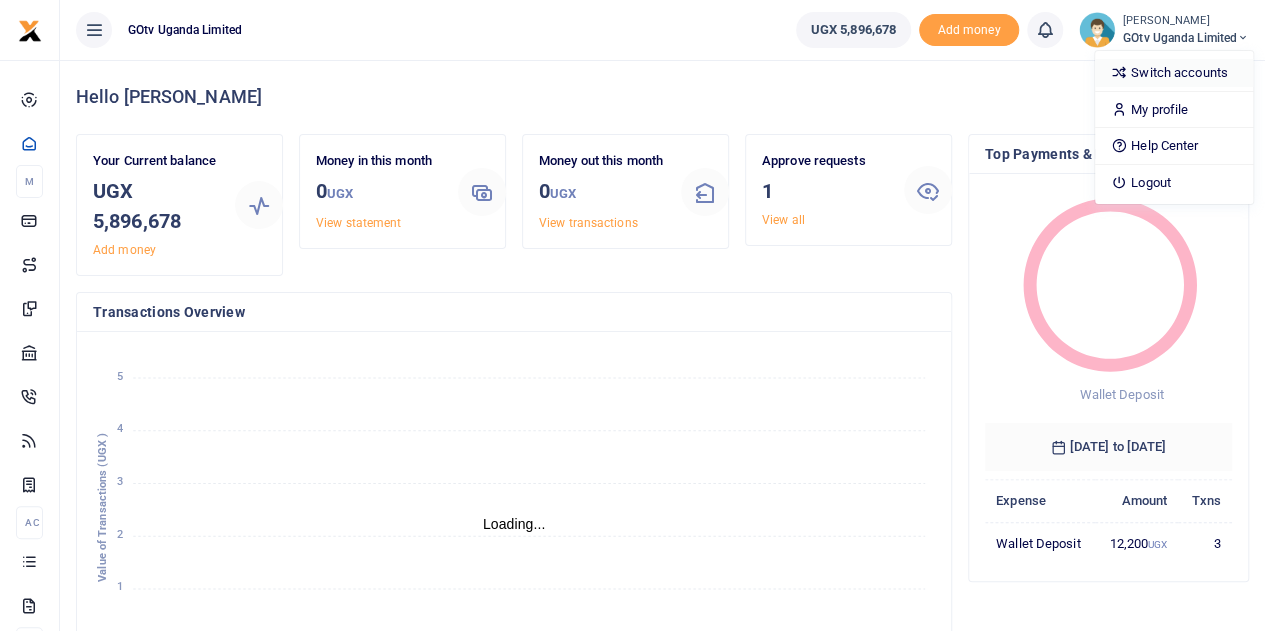 click on "Switch accounts" at bounding box center (1174, 73) 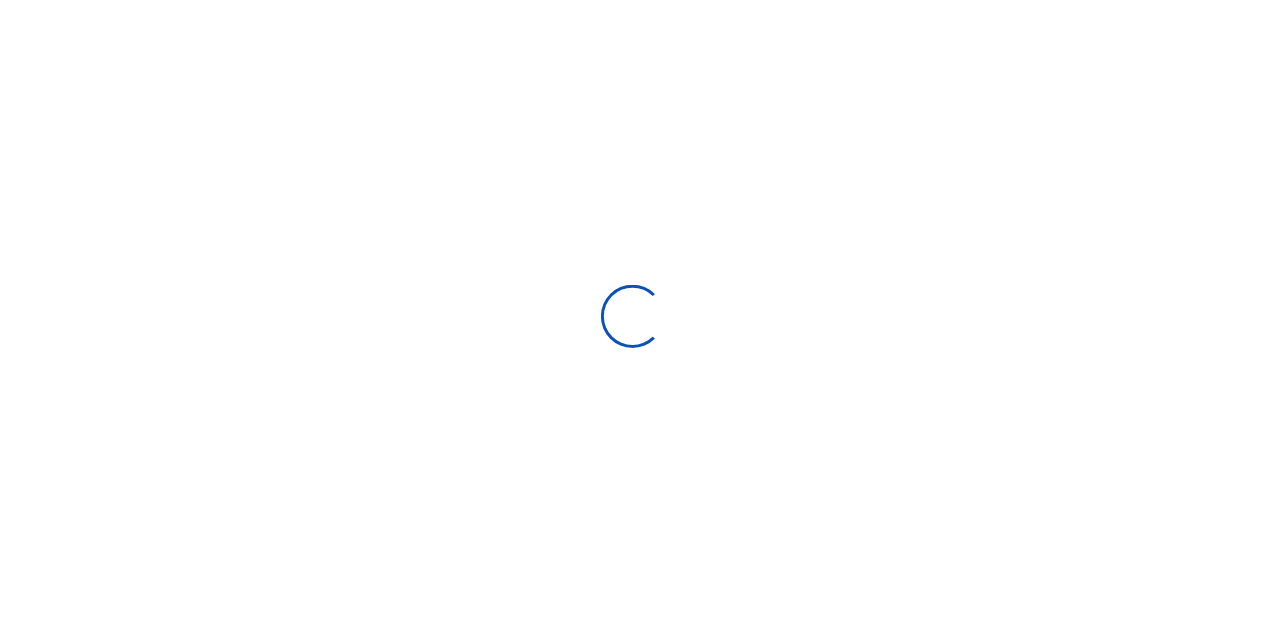 scroll, scrollTop: 0, scrollLeft: 0, axis: both 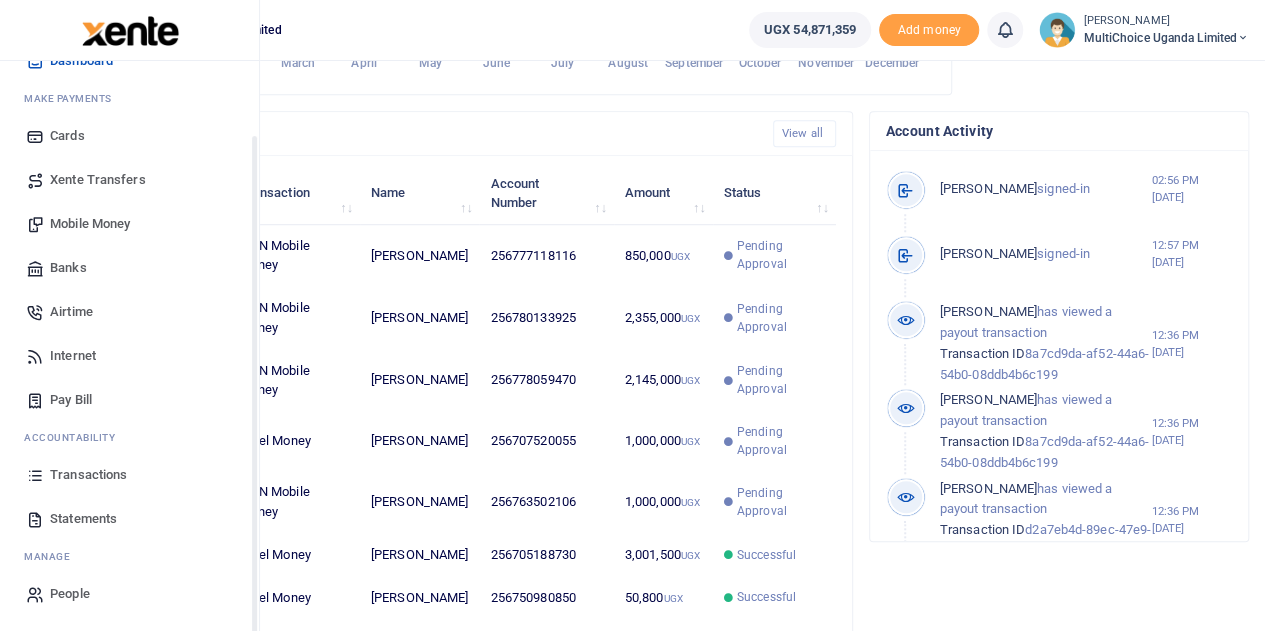 click on "Transactions" at bounding box center [88, 475] 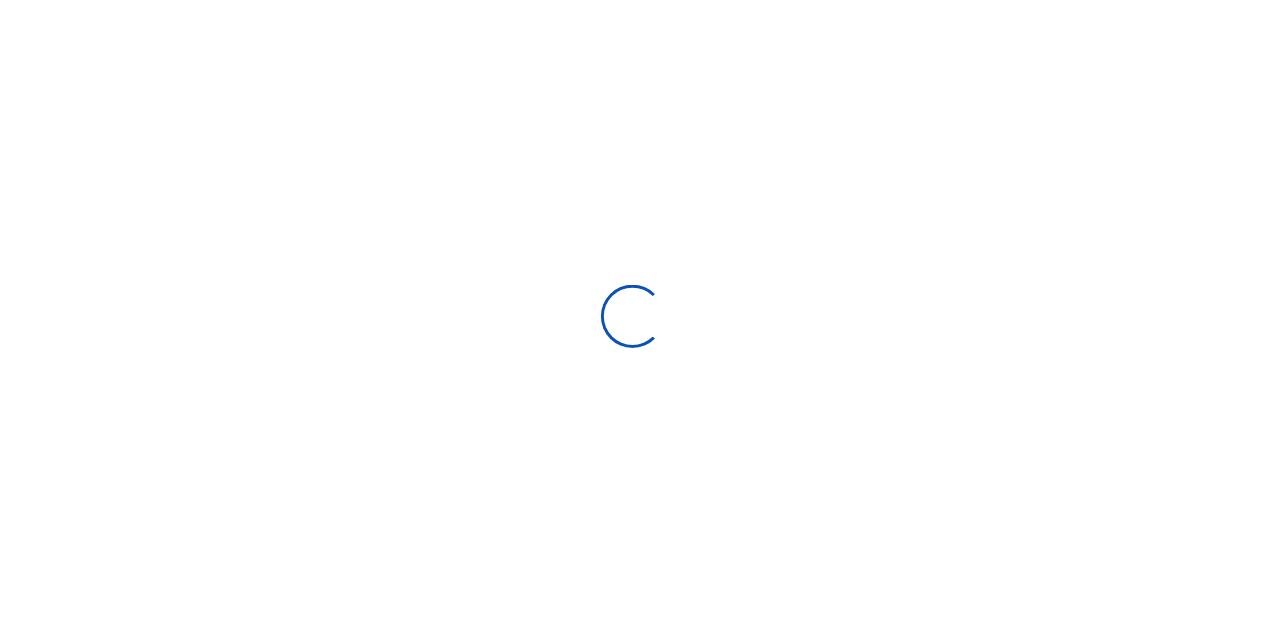 scroll, scrollTop: 0, scrollLeft: 0, axis: both 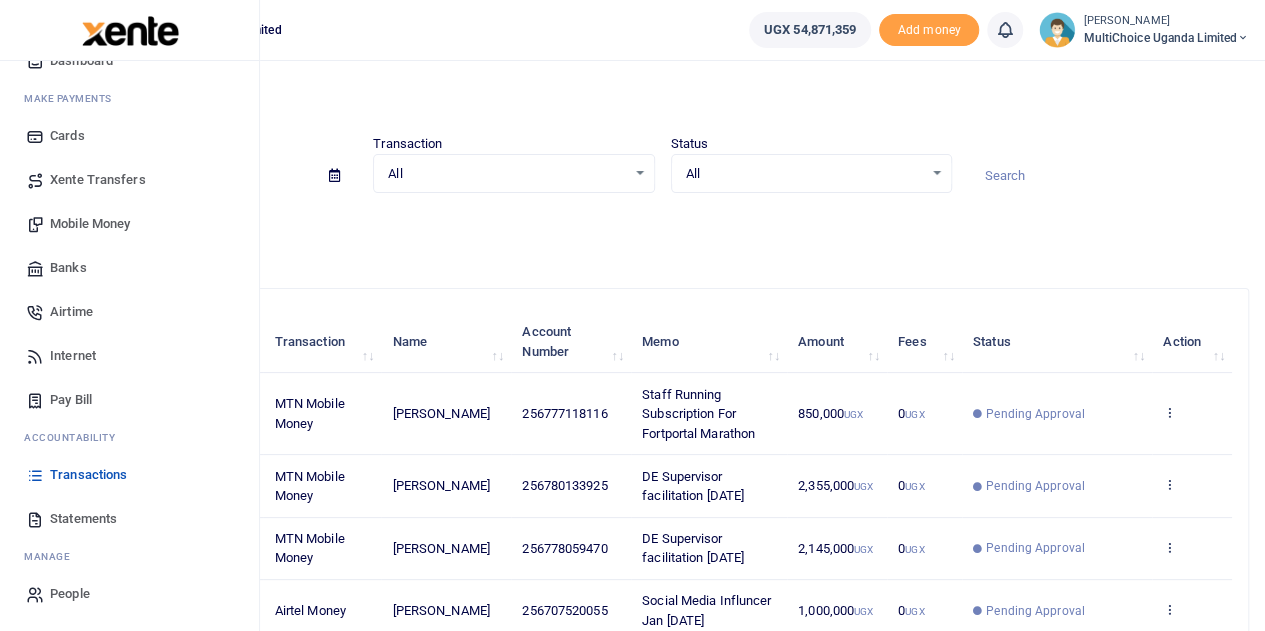 click on "Mobile Money" at bounding box center [90, 224] 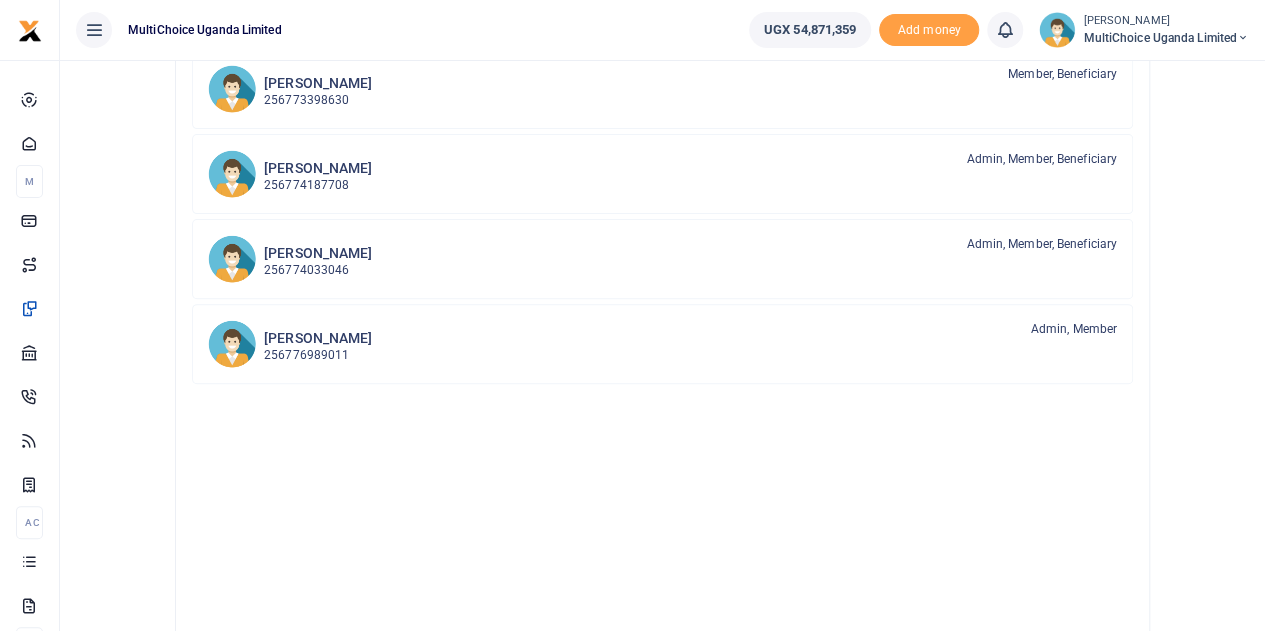 scroll, scrollTop: 100, scrollLeft: 0, axis: vertical 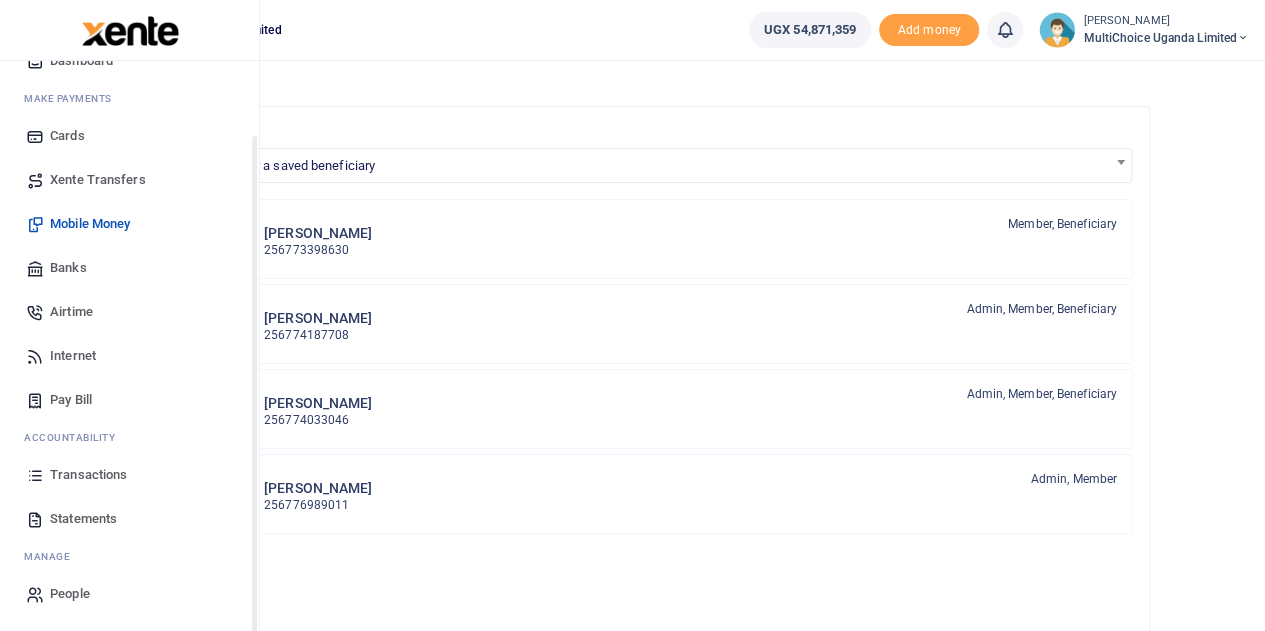 click on "Transactions" at bounding box center (88, 475) 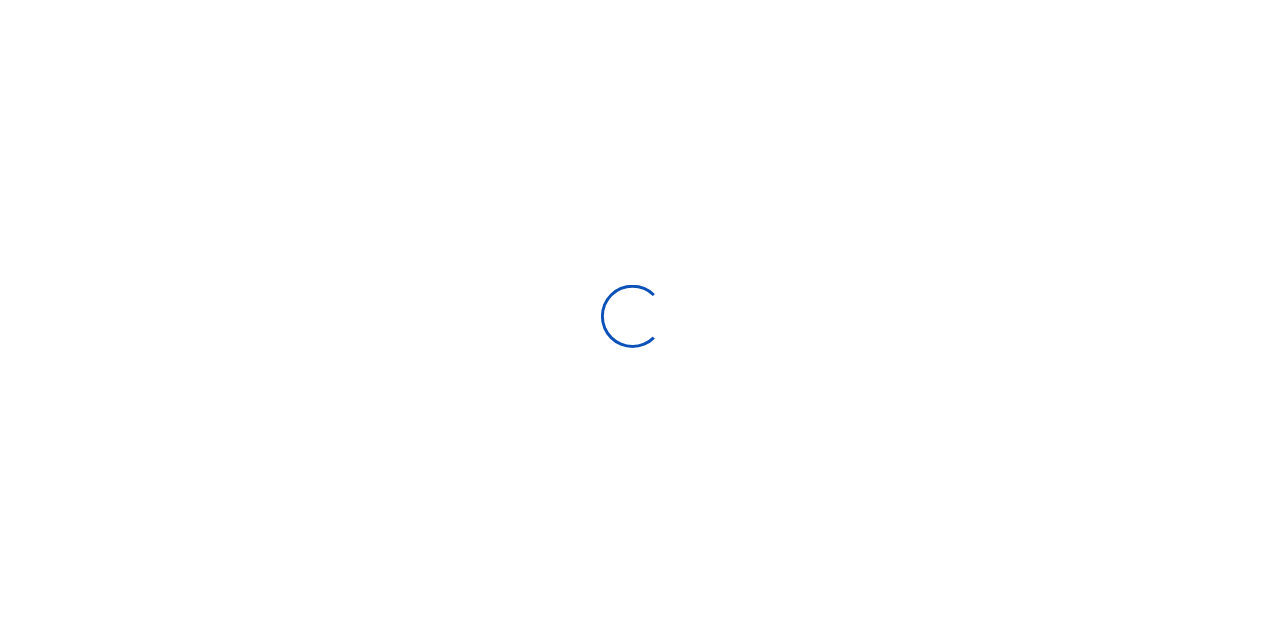 scroll, scrollTop: 0, scrollLeft: 0, axis: both 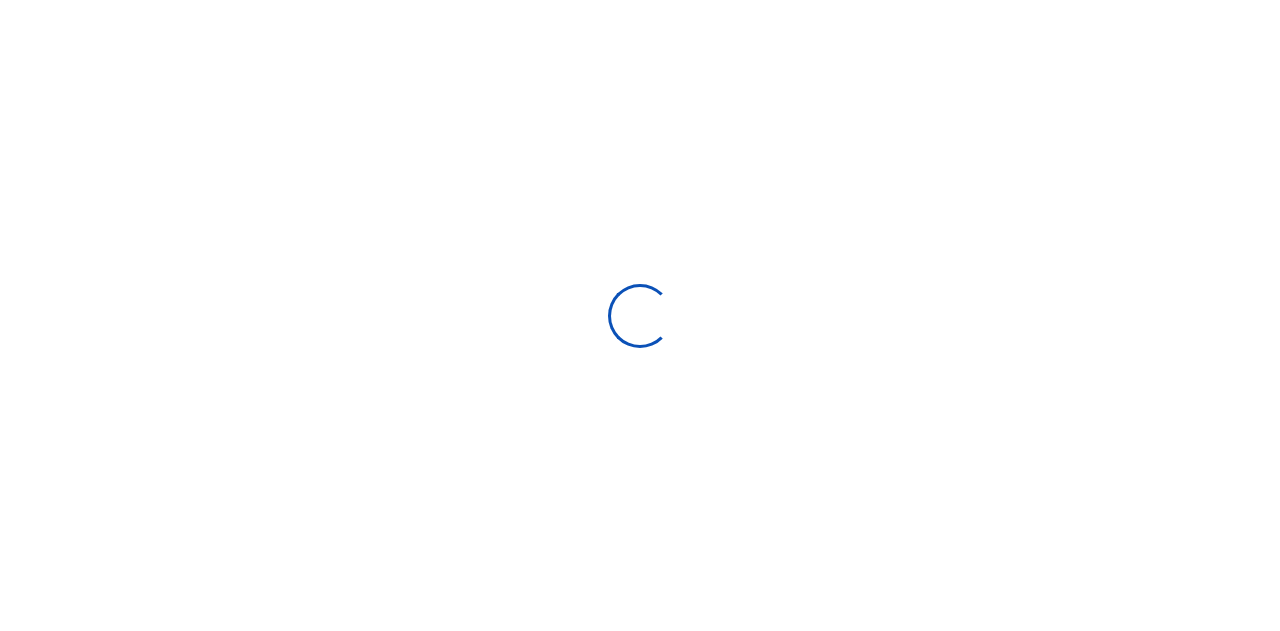 select 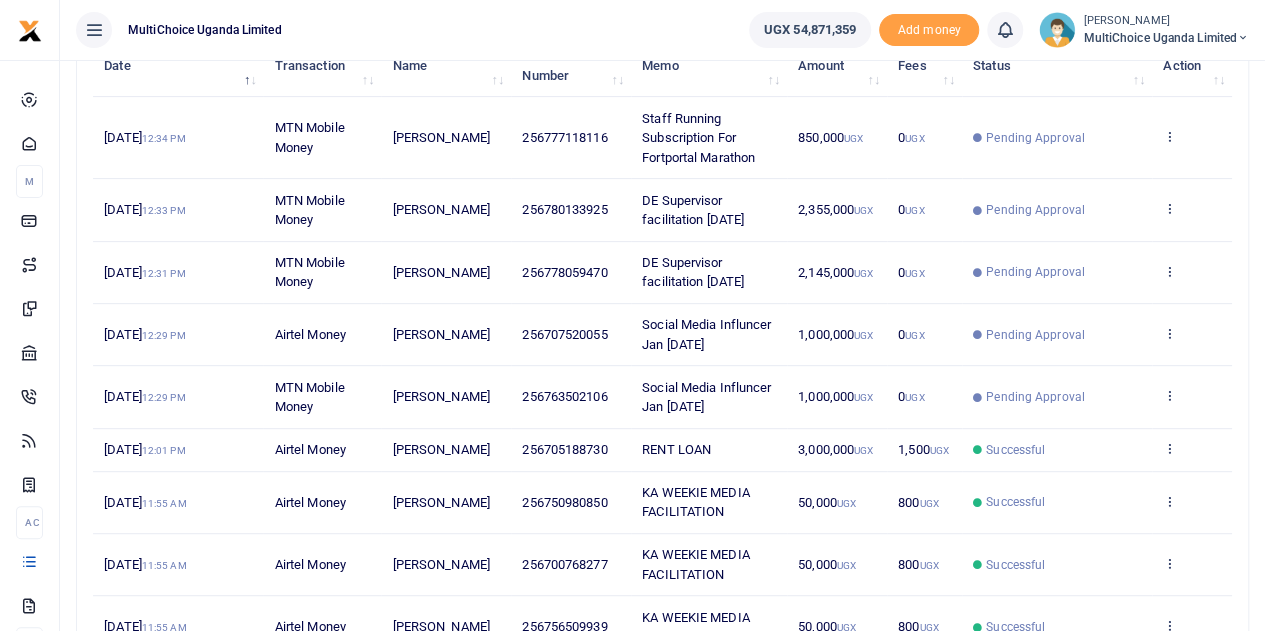 scroll, scrollTop: 300, scrollLeft: 0, axis: vertical 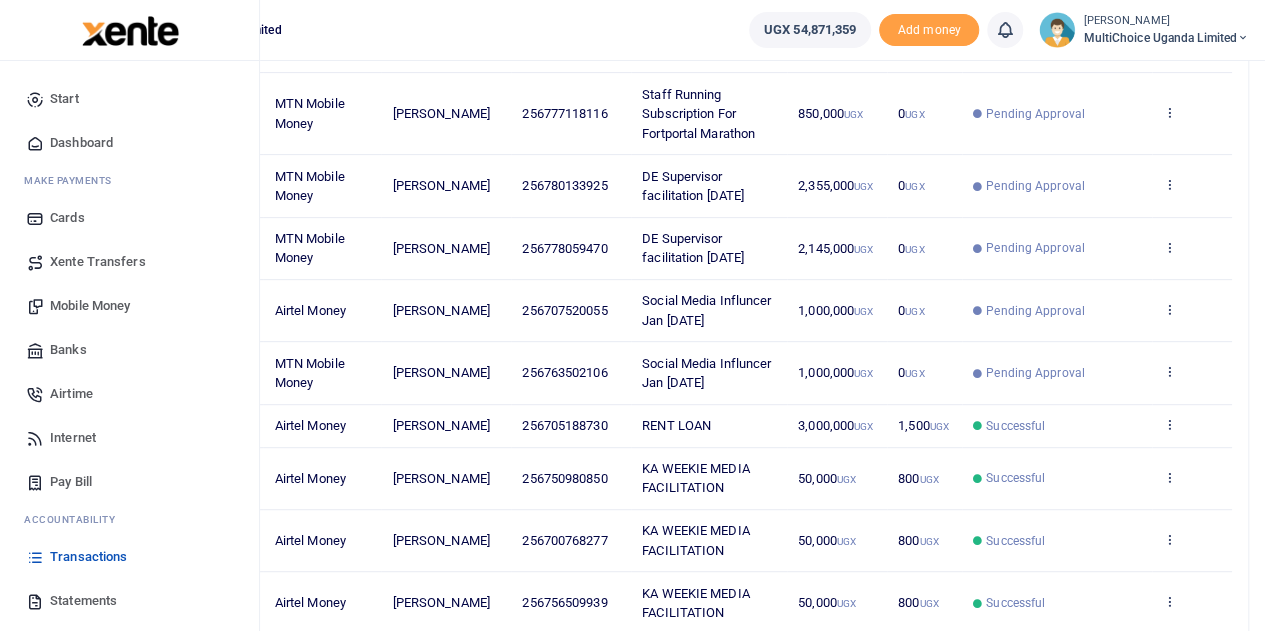 click on "Mobile Money" at bounding box center [129, 306] 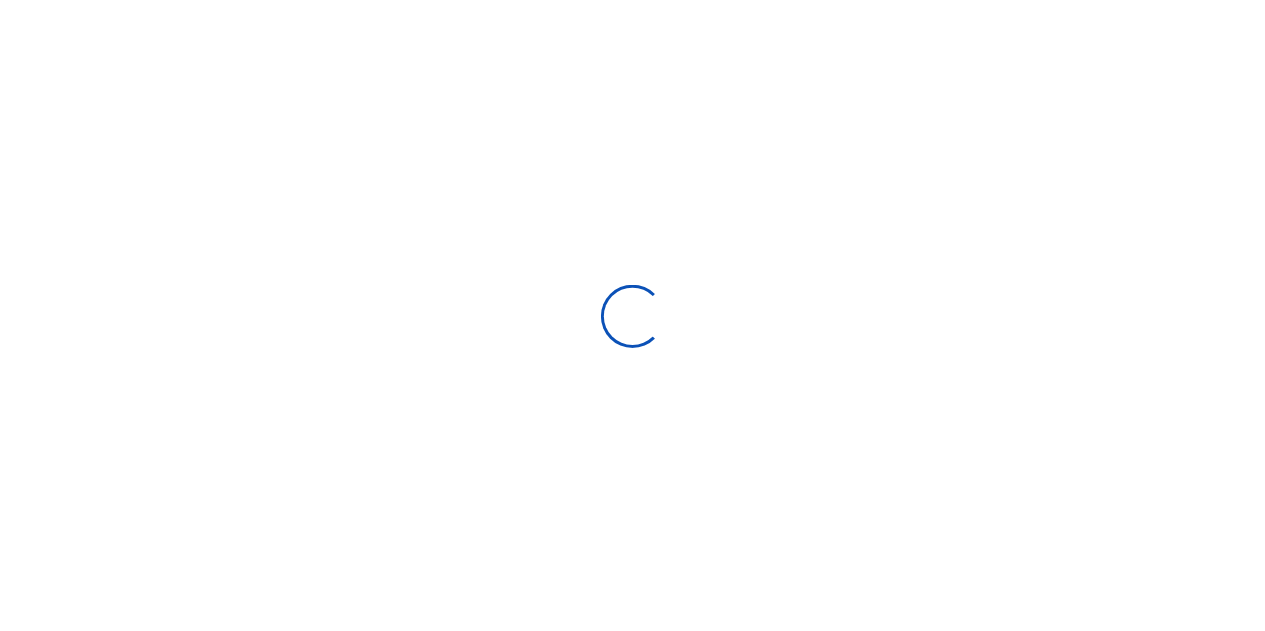 scroll, scrollTop: 0, scrollLeft: 0, axis: both 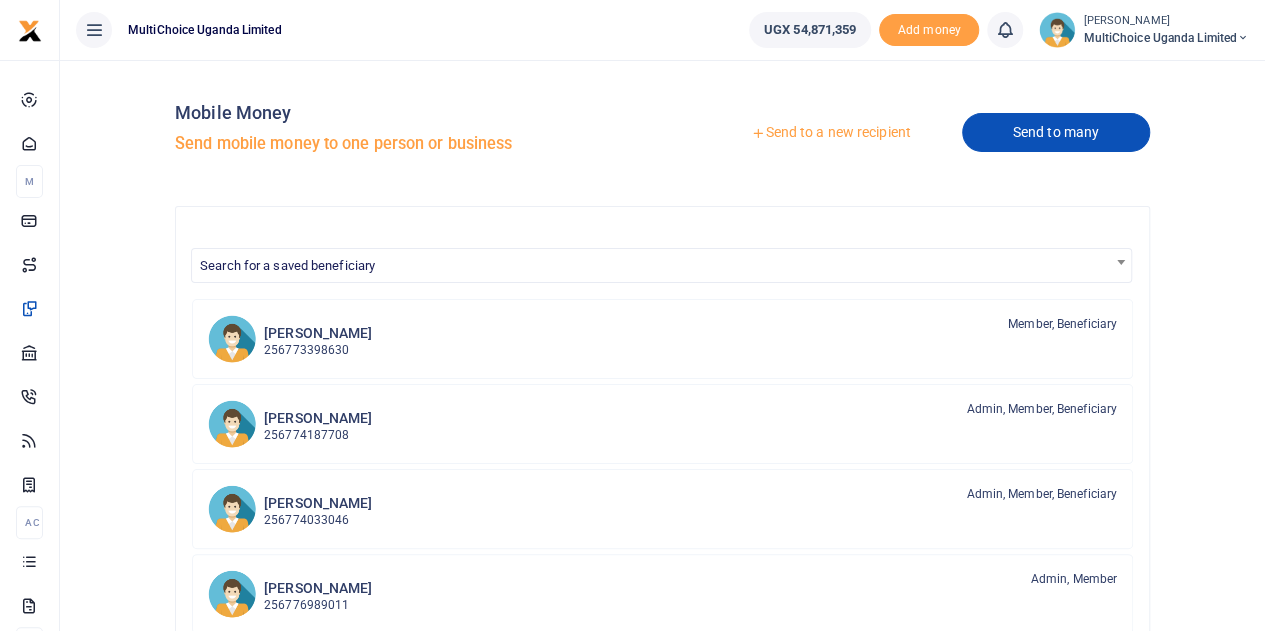 click on "Send to many" at bounding box center (1056, 132) 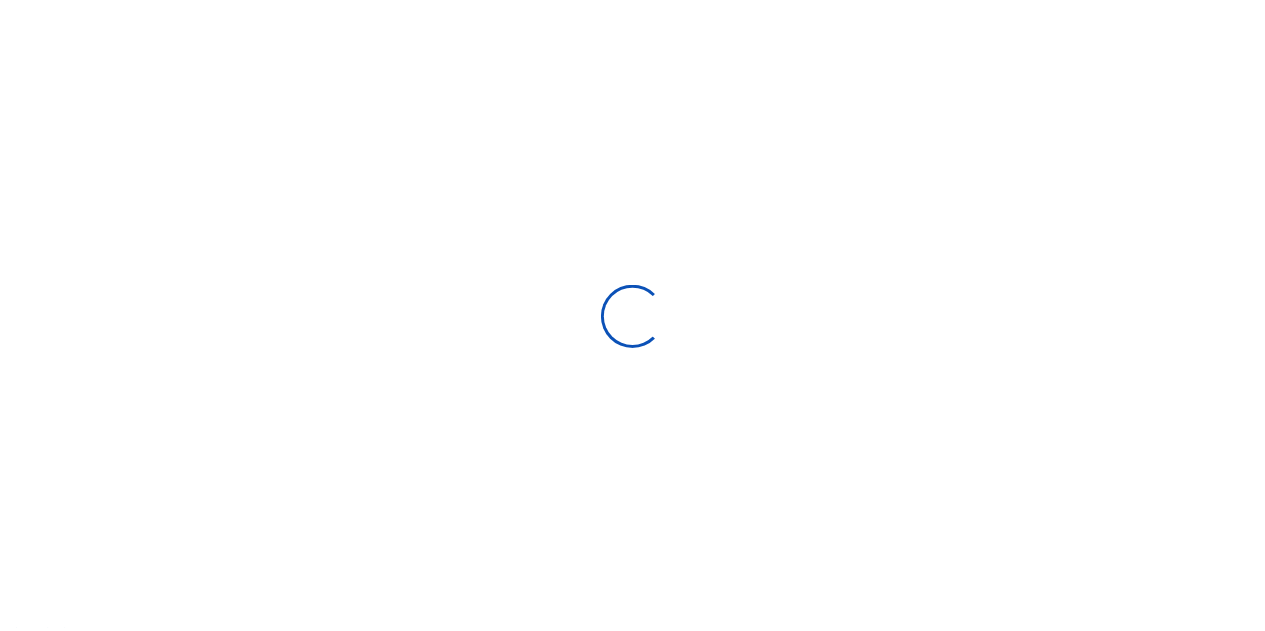 scroll, scrollTop: 0, scrollLeft: 0, axis: both 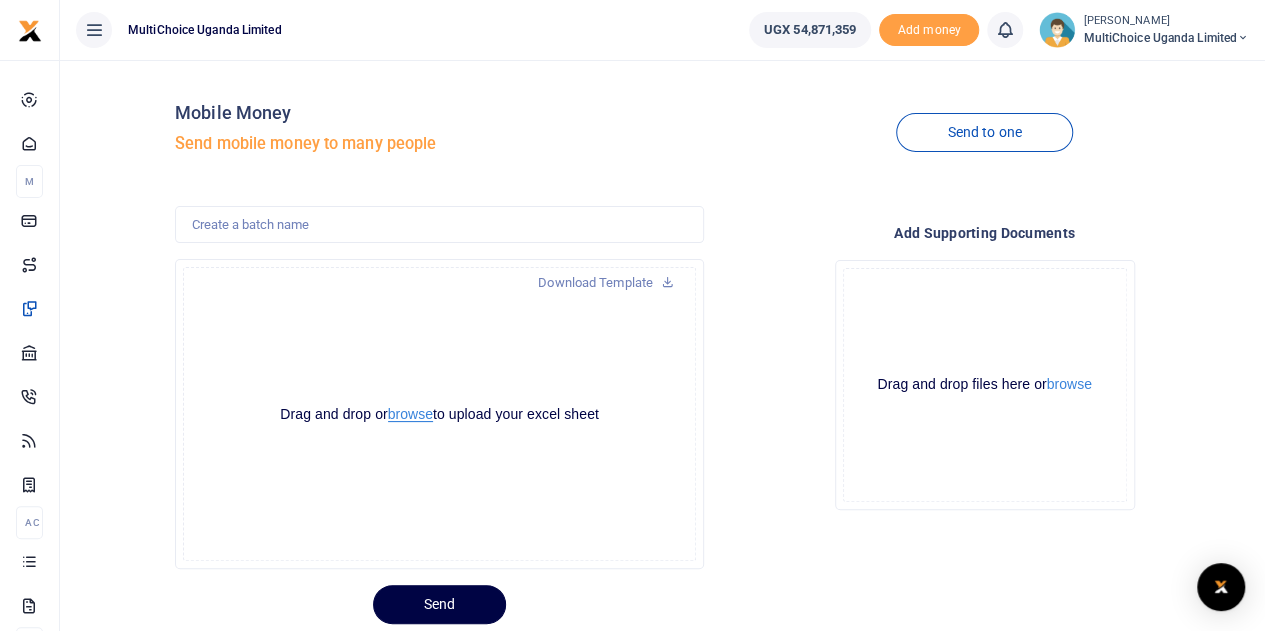 click on "browse" at bounding box center (410, 414) 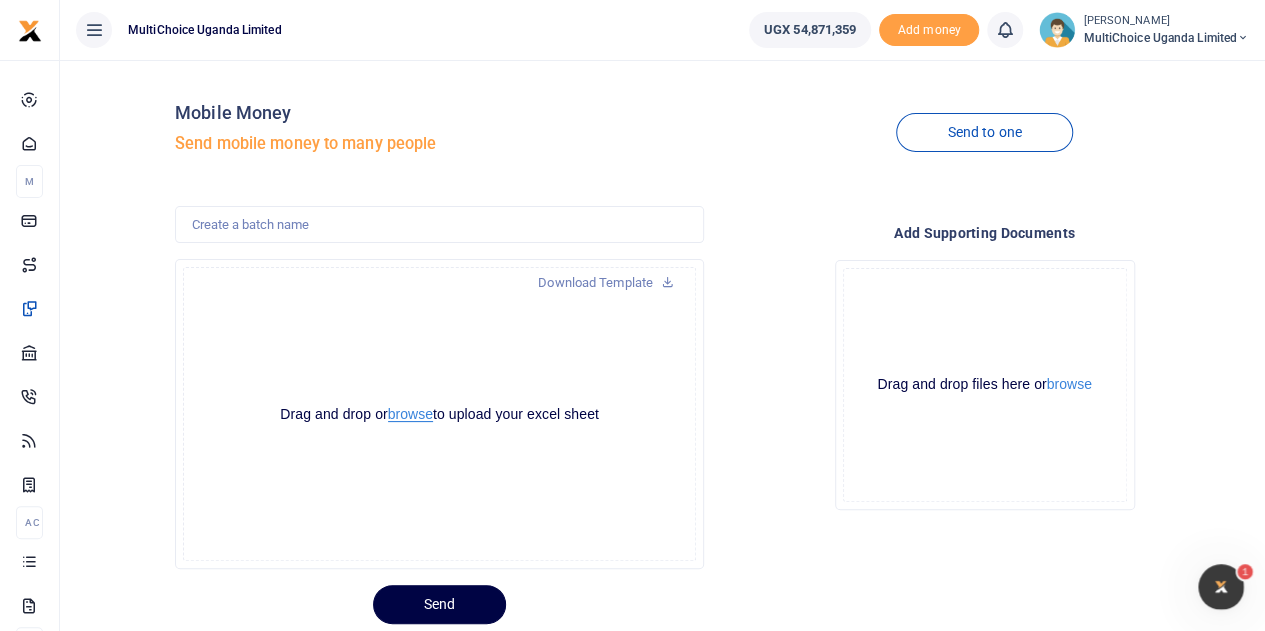 scroll, scrollTop: 0, scrollLeft: 0, axis: both 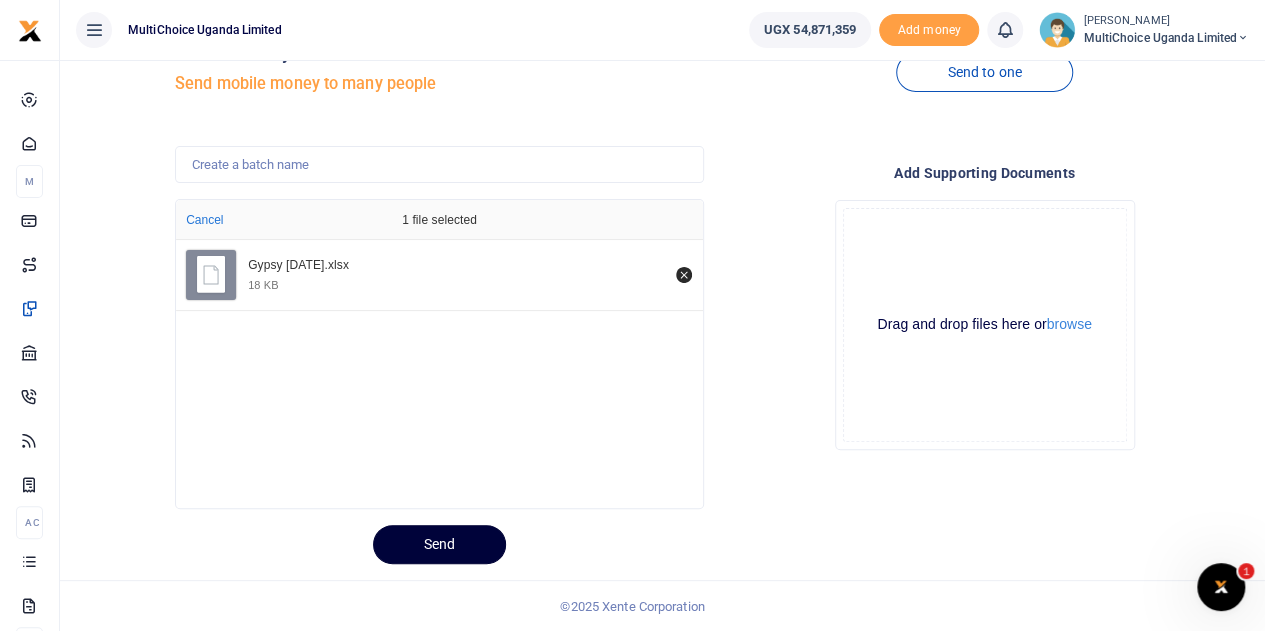 click on "Send" at bounding box center (439, 544) 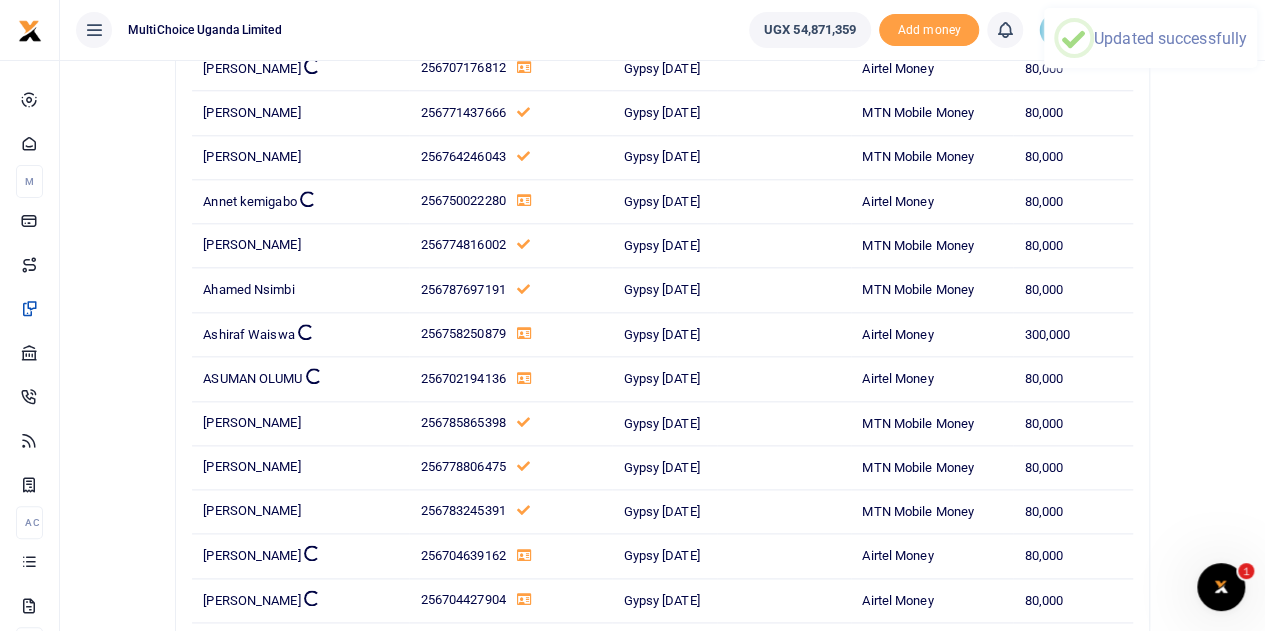 scroll, scrollTop: 1160, scrollLeft: 0, axis: vertical 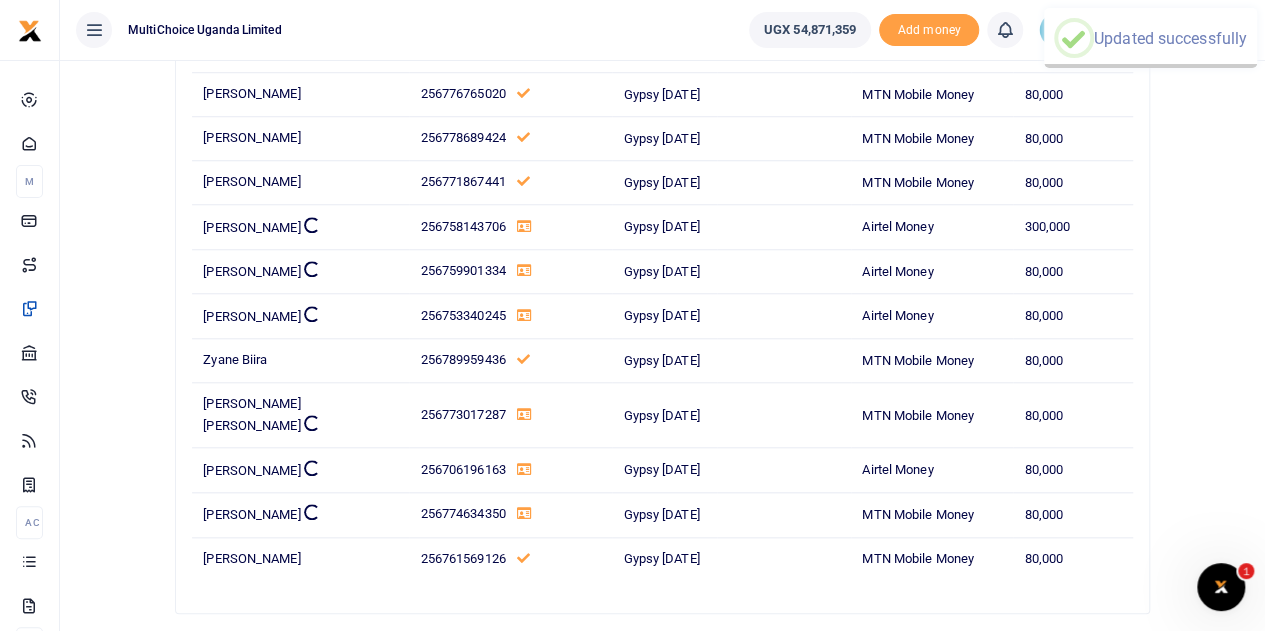 drag, startPoint x: 1272, startPoint y: 112, endPoint x: 1162, endPoint y: 626, distance: 525.6387 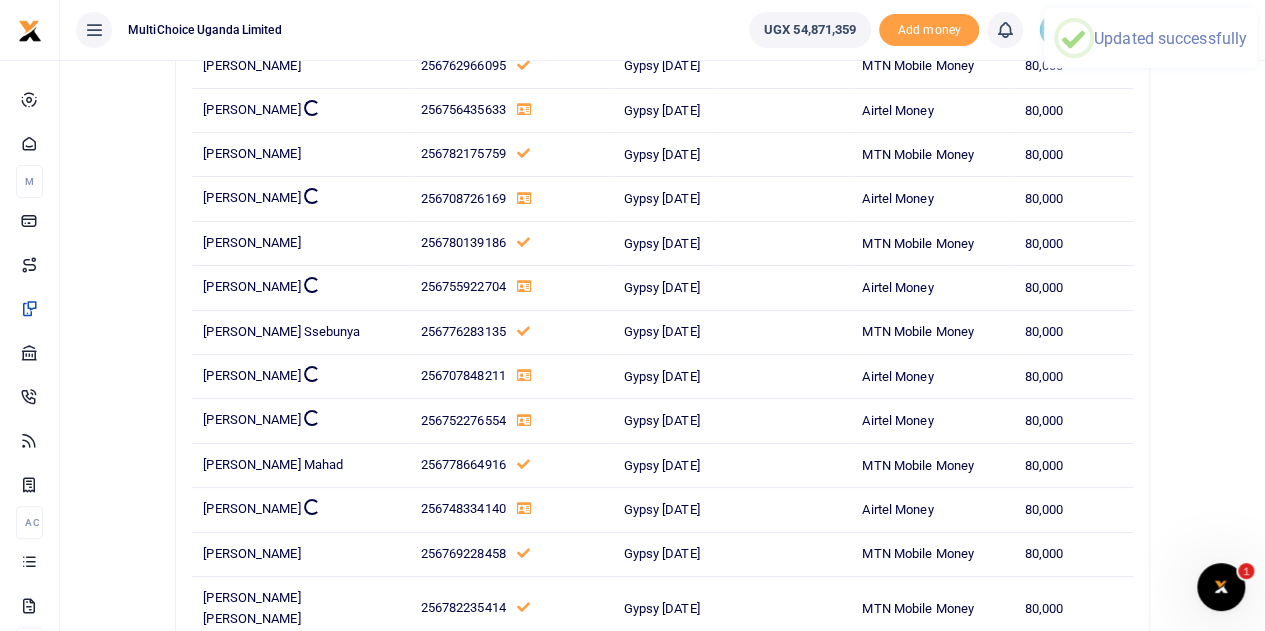 scroll, scrollTop: 7372, scrollLeft: 0, axis: vertical 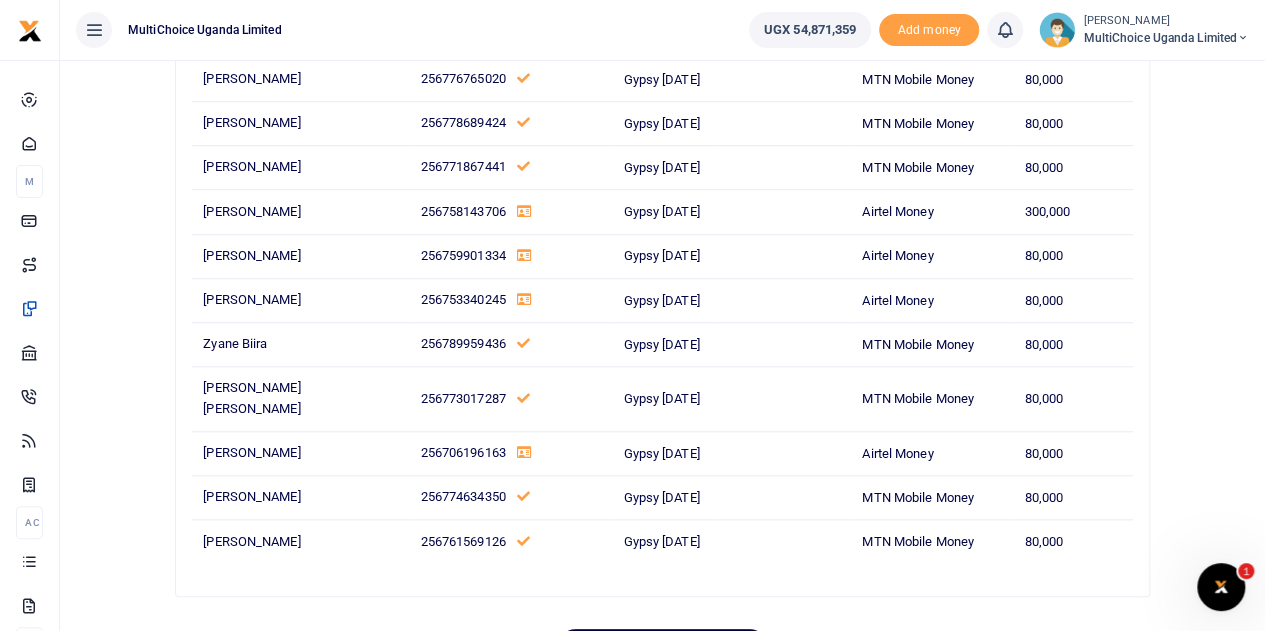 click on "Confirm and Send" at bounding box center [662, 648] 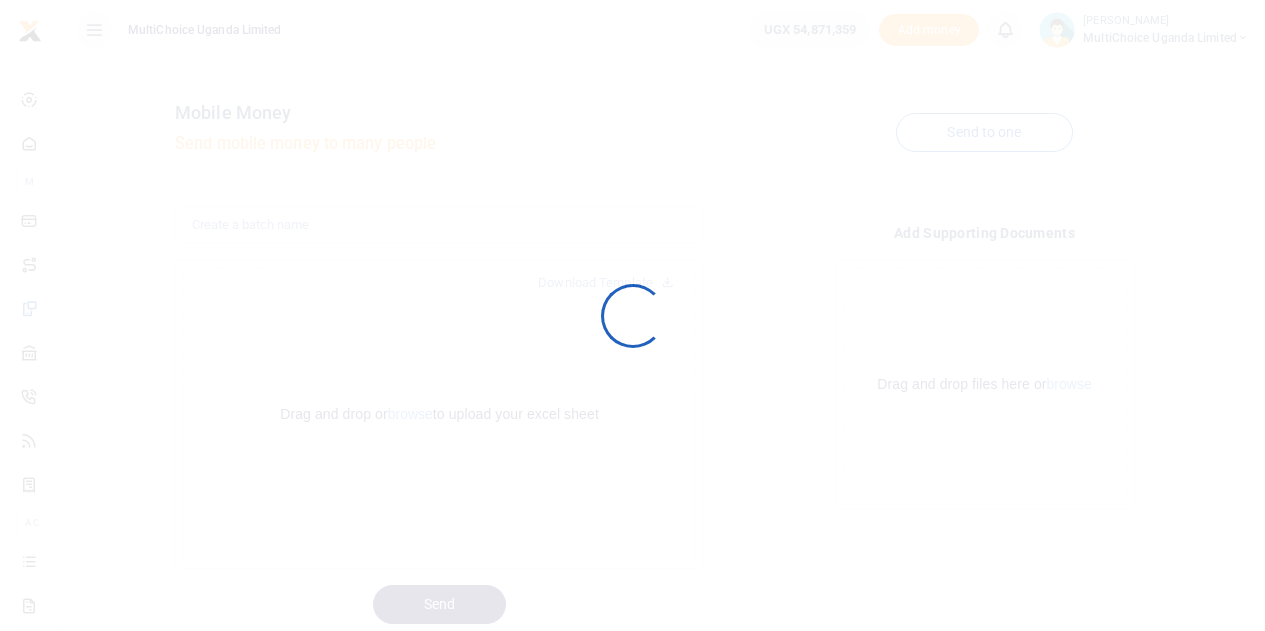 scroll, scrollTop: 60, scrollLeft: 0, axis: vertical 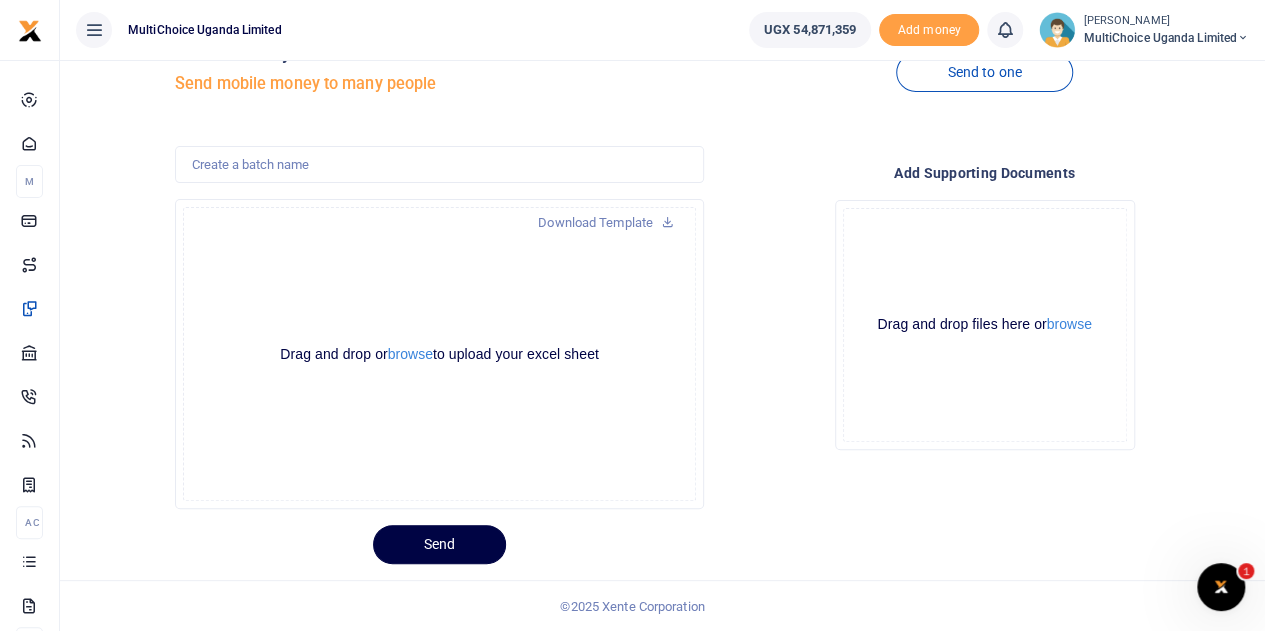 click 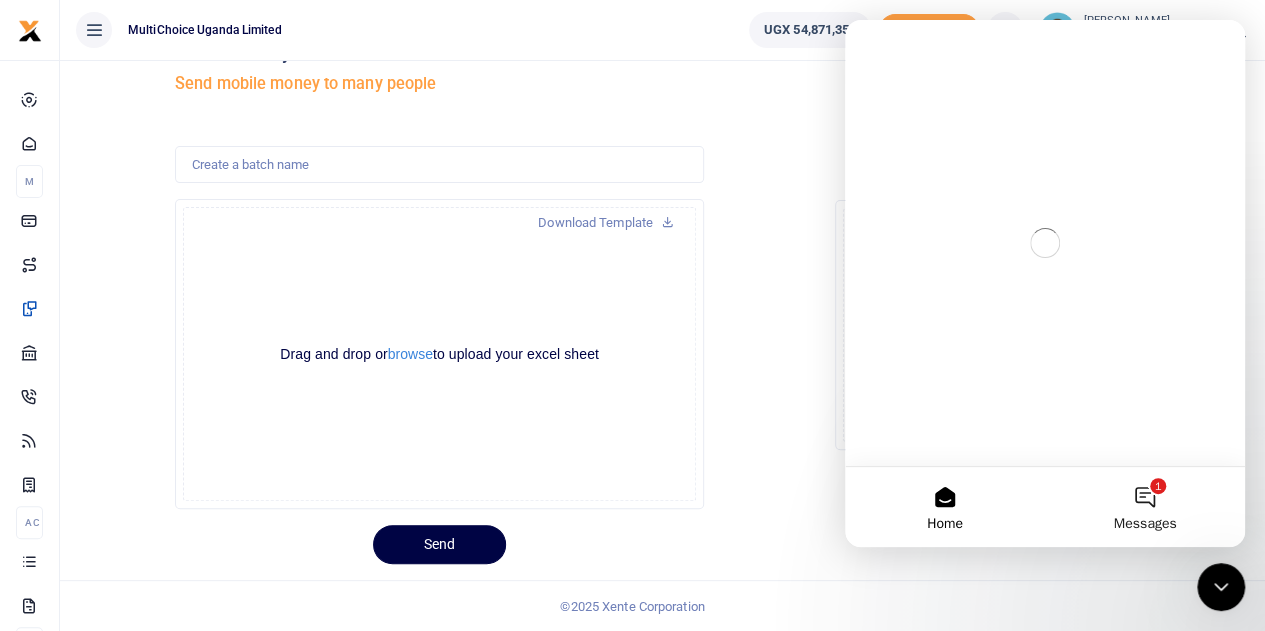 scroll, scrollTop: 0, scrollLeft: 0, axis: both 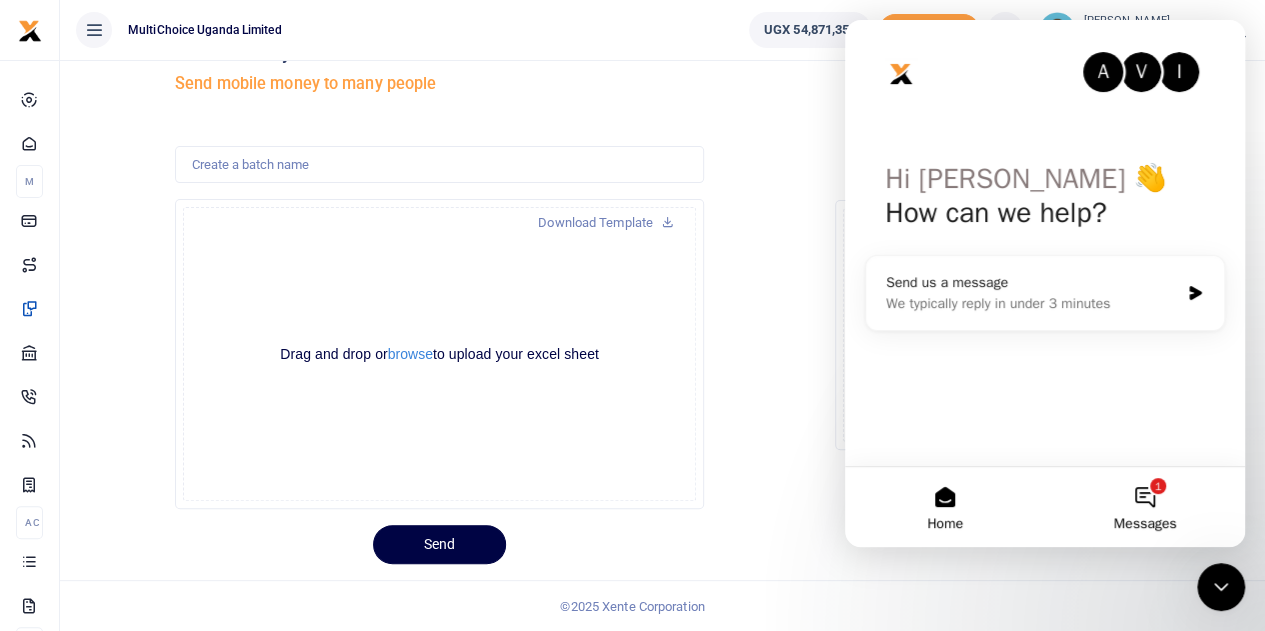 click on "Messages" at bounding box center (1145, 524) 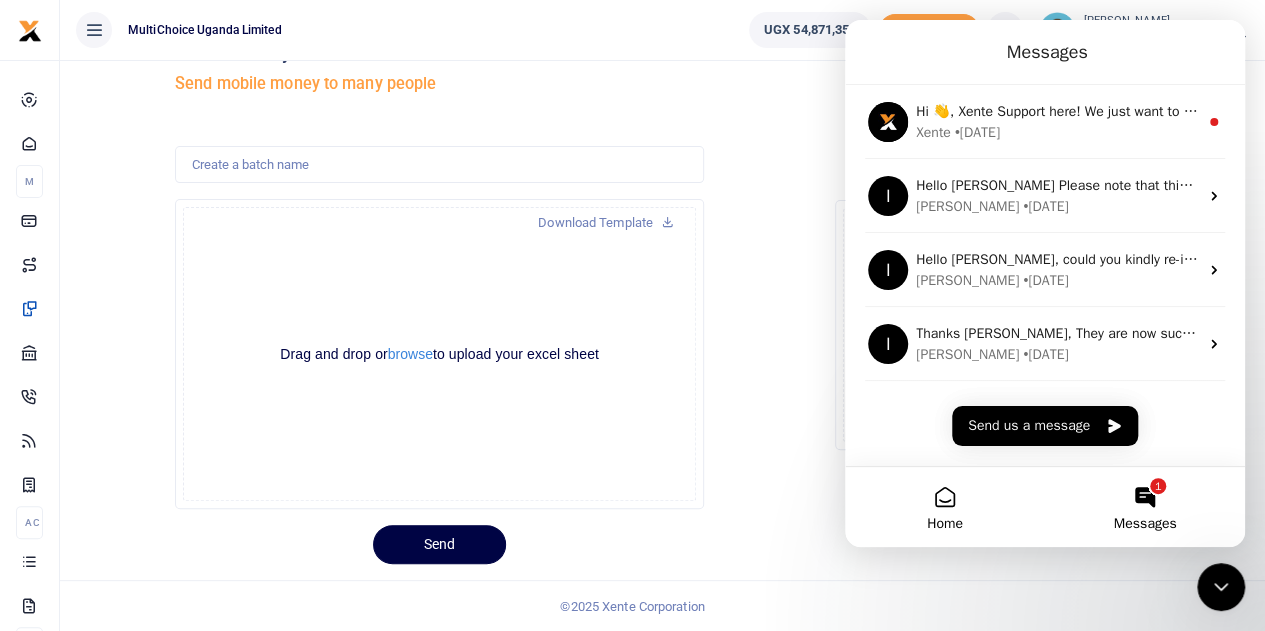 click on "Home" at bounding box center (945, 524) 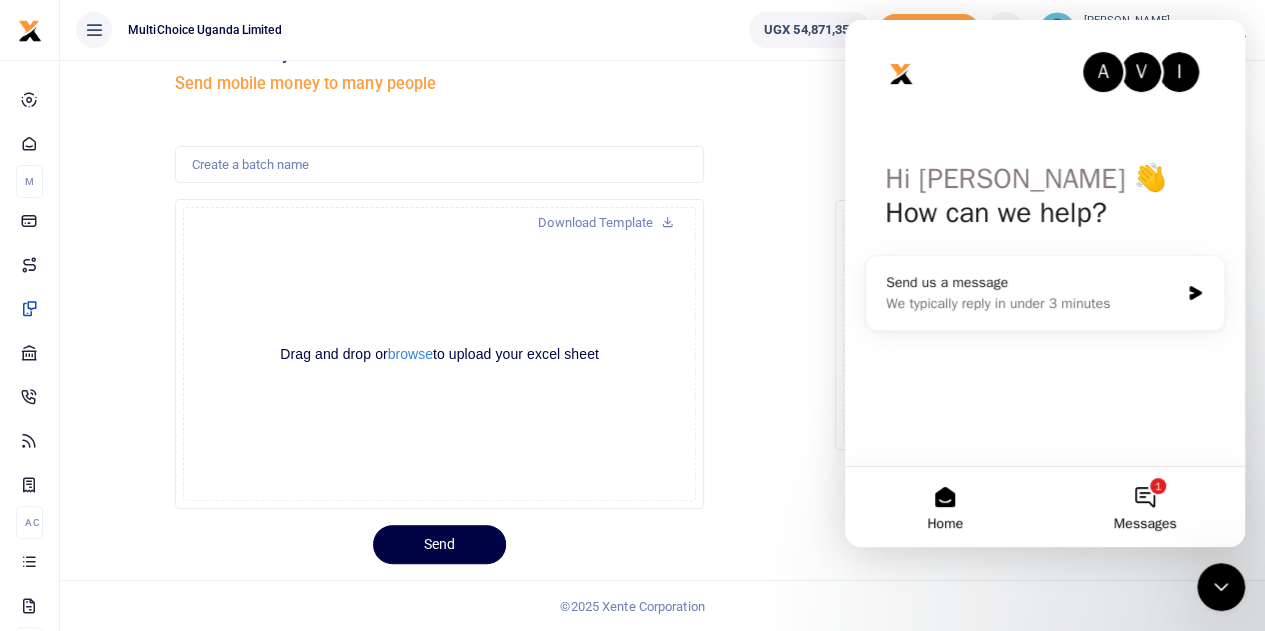 click on "1 Messages" at bounding box center (1145, 507) 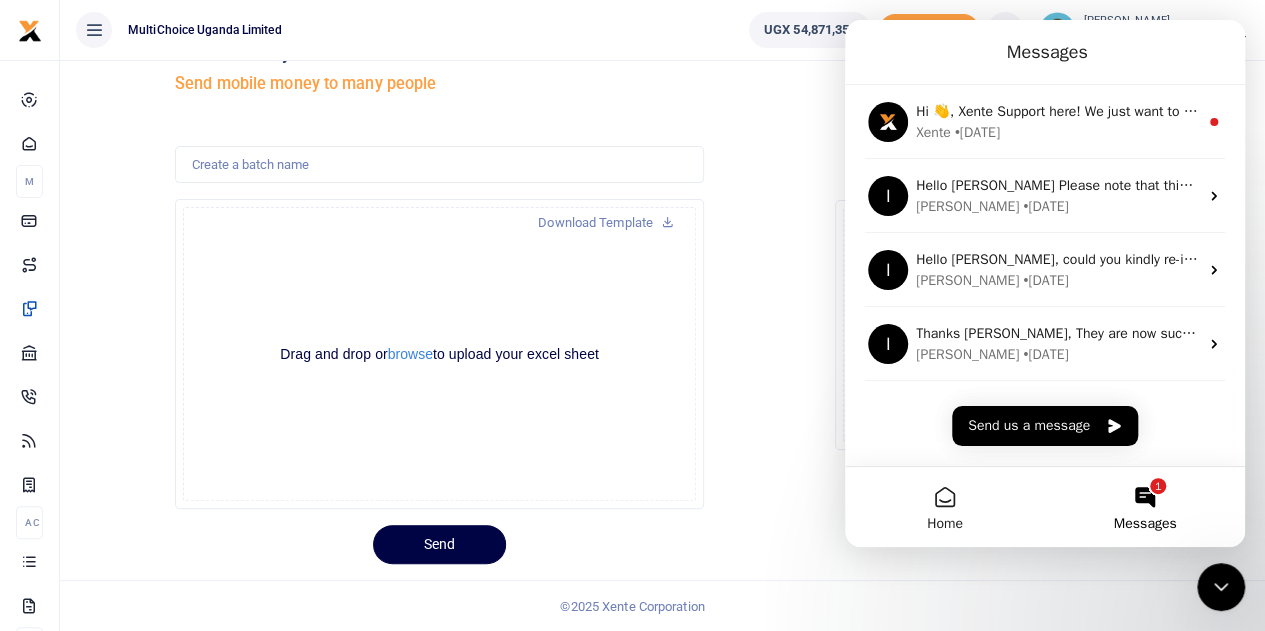 click on "1 Messages" at bounding box center (1145, 507) 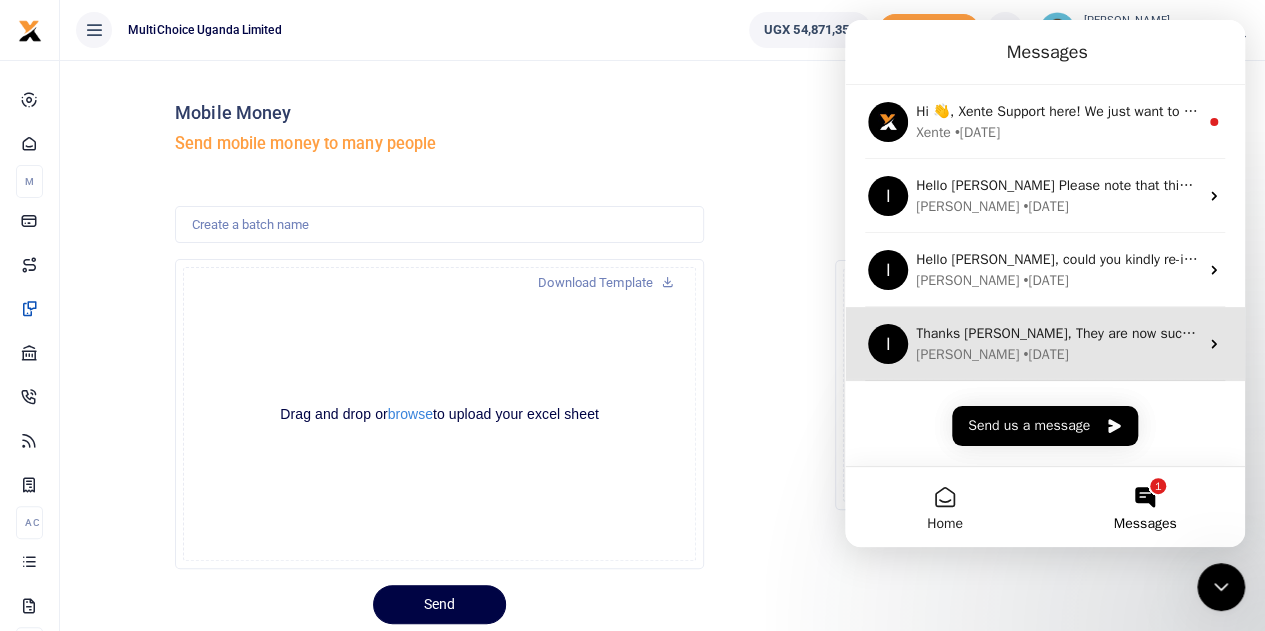 scroll, scrollTop: 60, scrollLeft: 0, axis: vertical 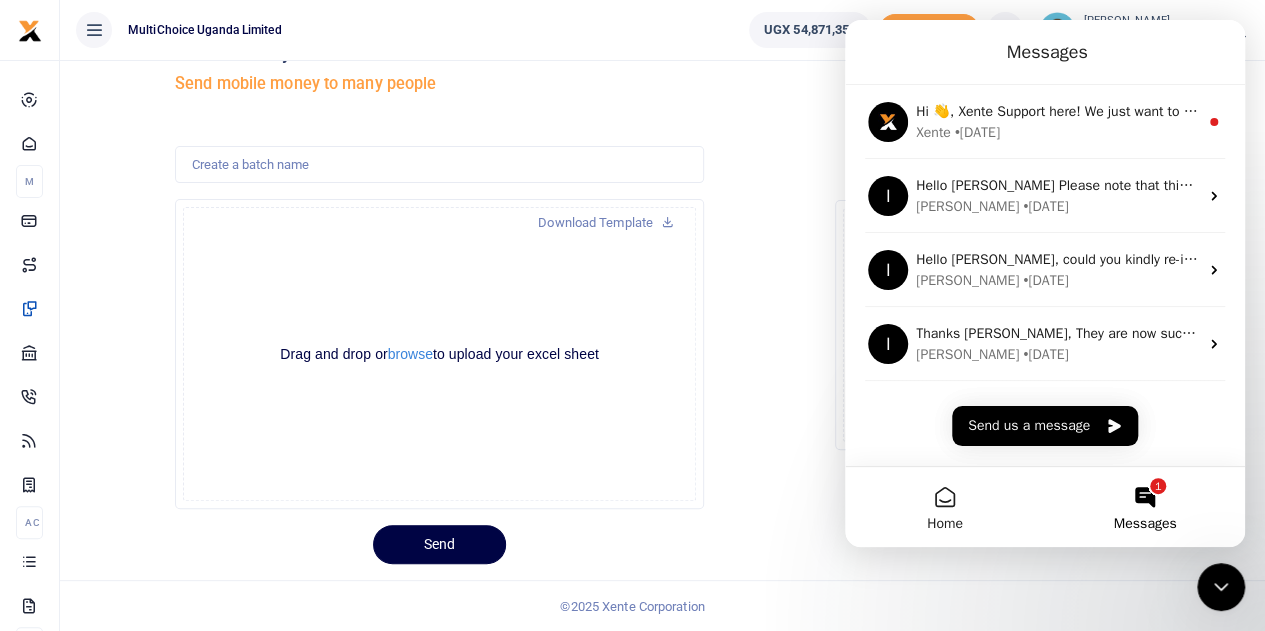 click on "Drop your files here Drag and drop files here or  browse Powered by  Uppy" at bounding box center (984, 325) 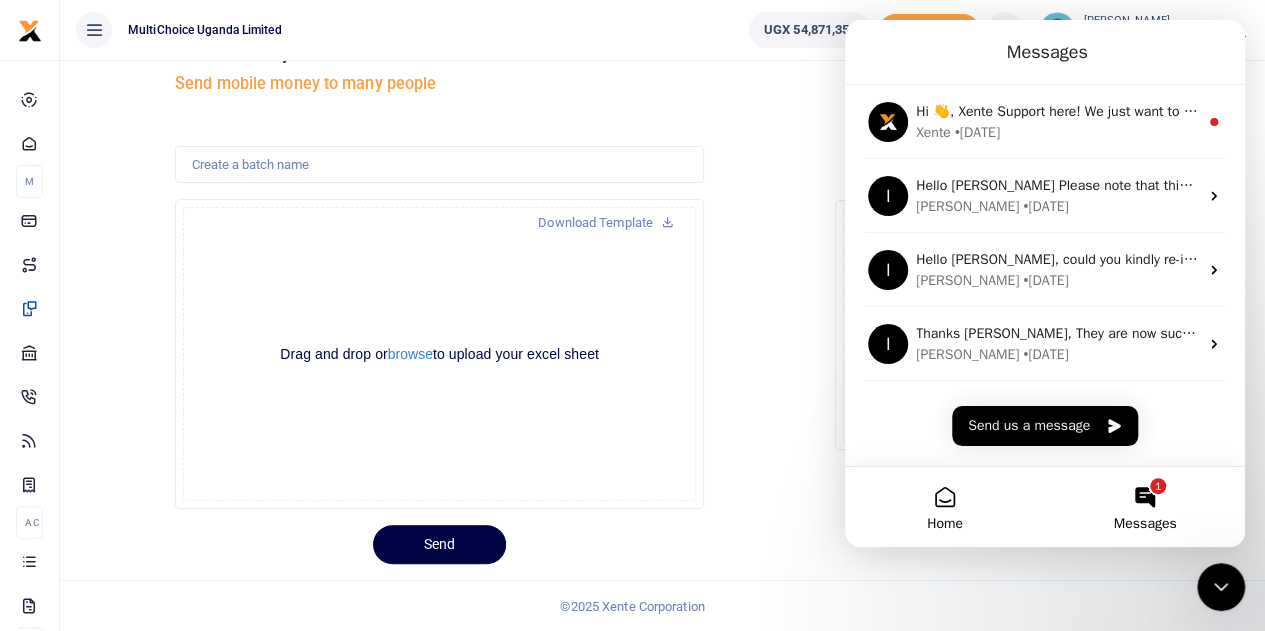 click on "Home" at bounding box center [945, 507] 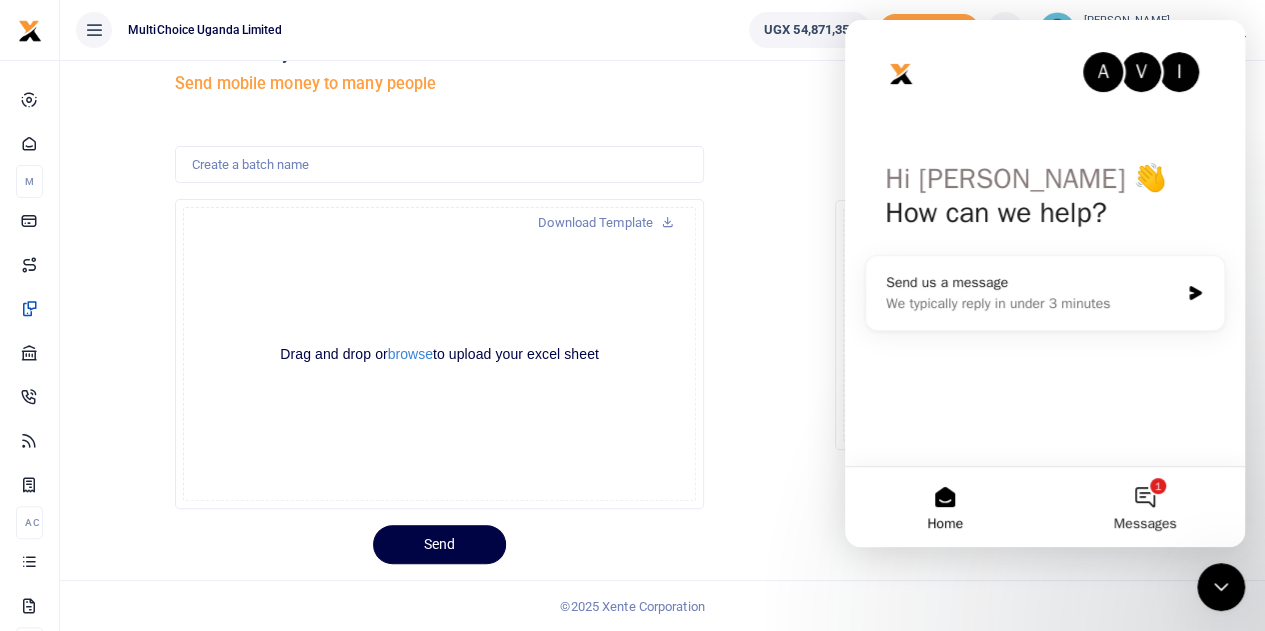 click 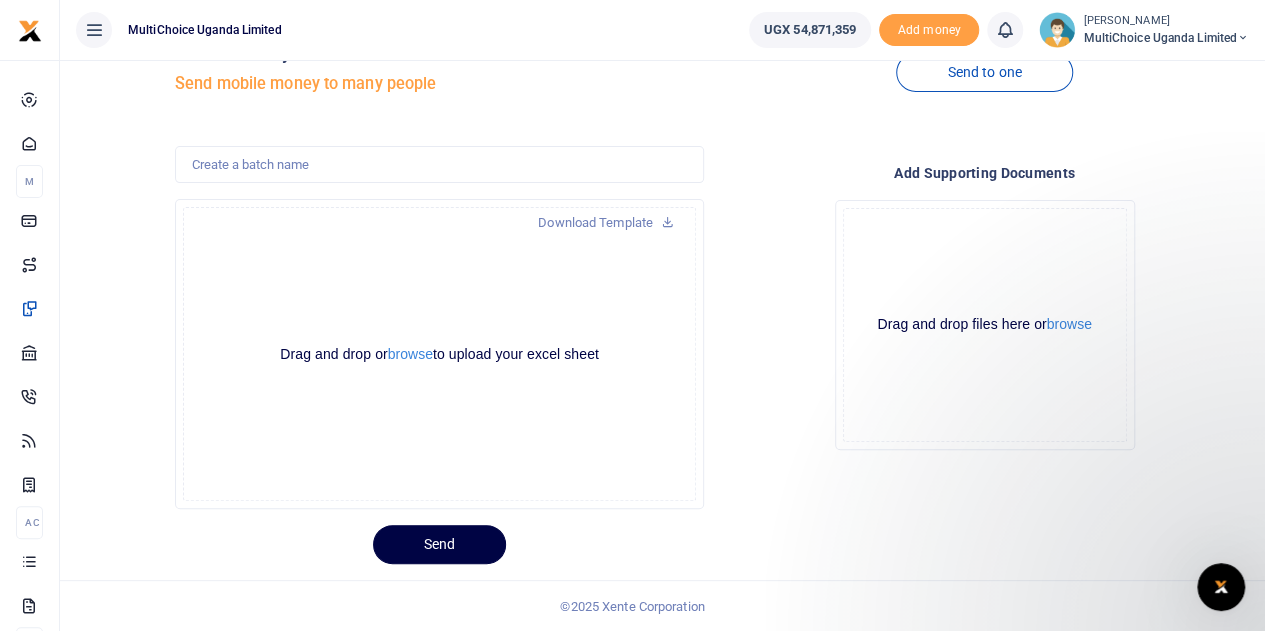scroll, scrollTop: 0, scrollLeft: 0, axis: both 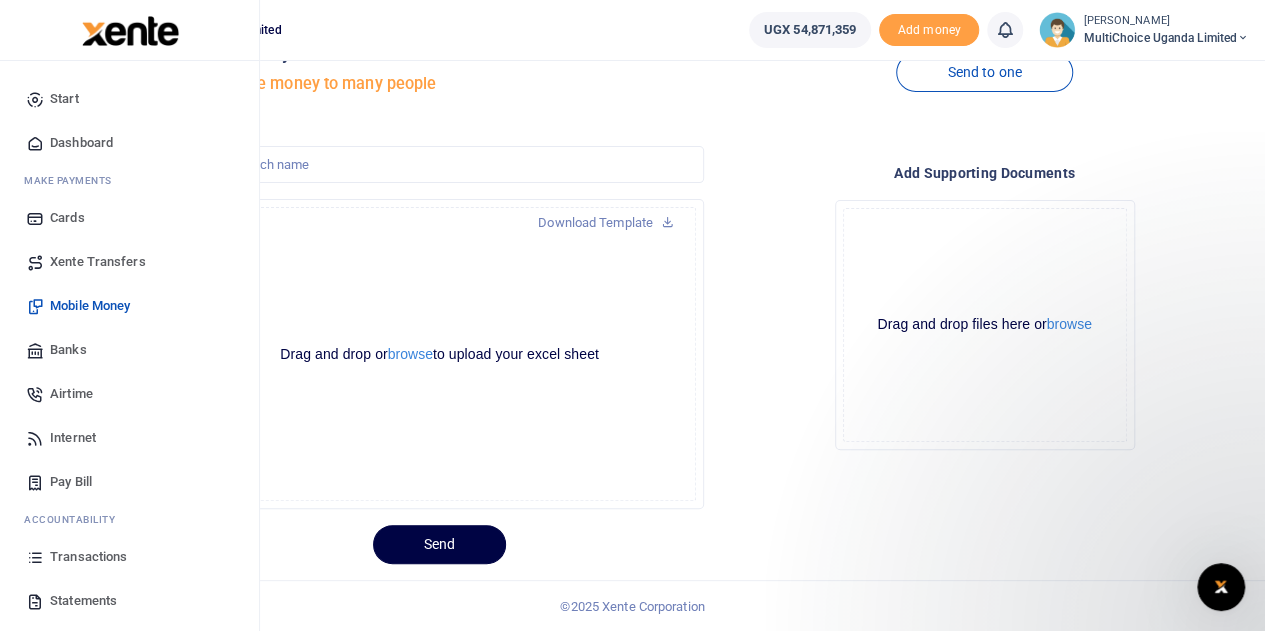 click on "Transactions" at bounding box center [88, 557] 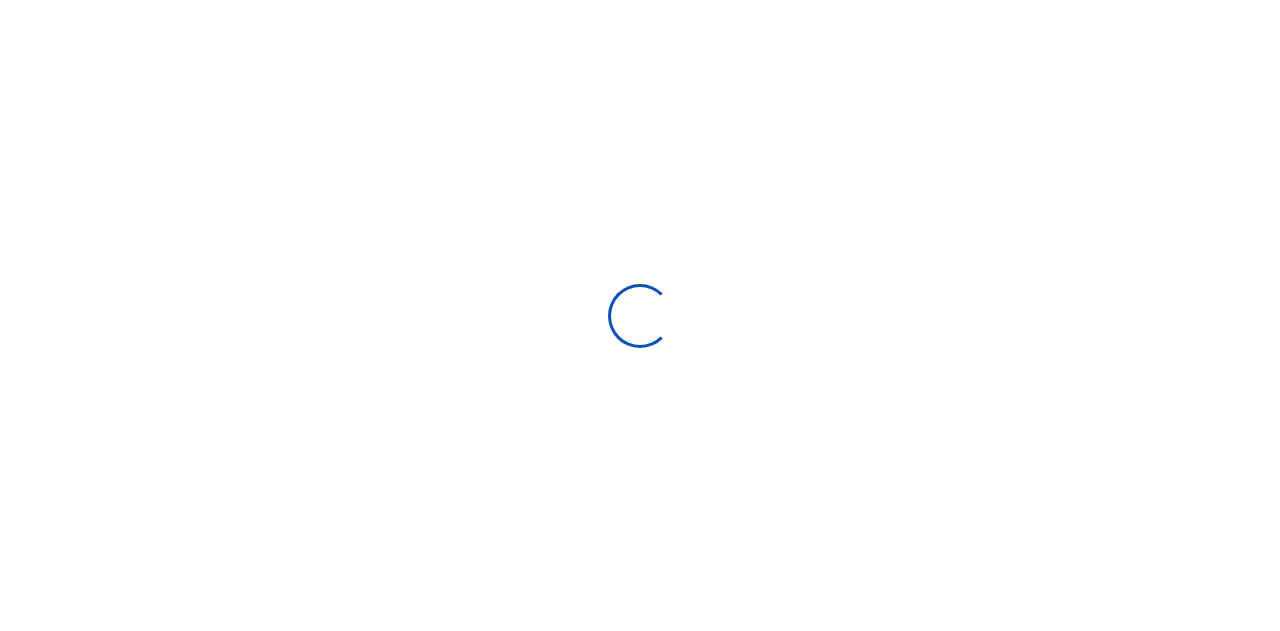 scroll, scrollTop: 0, scrollLeft: 0, axis: both 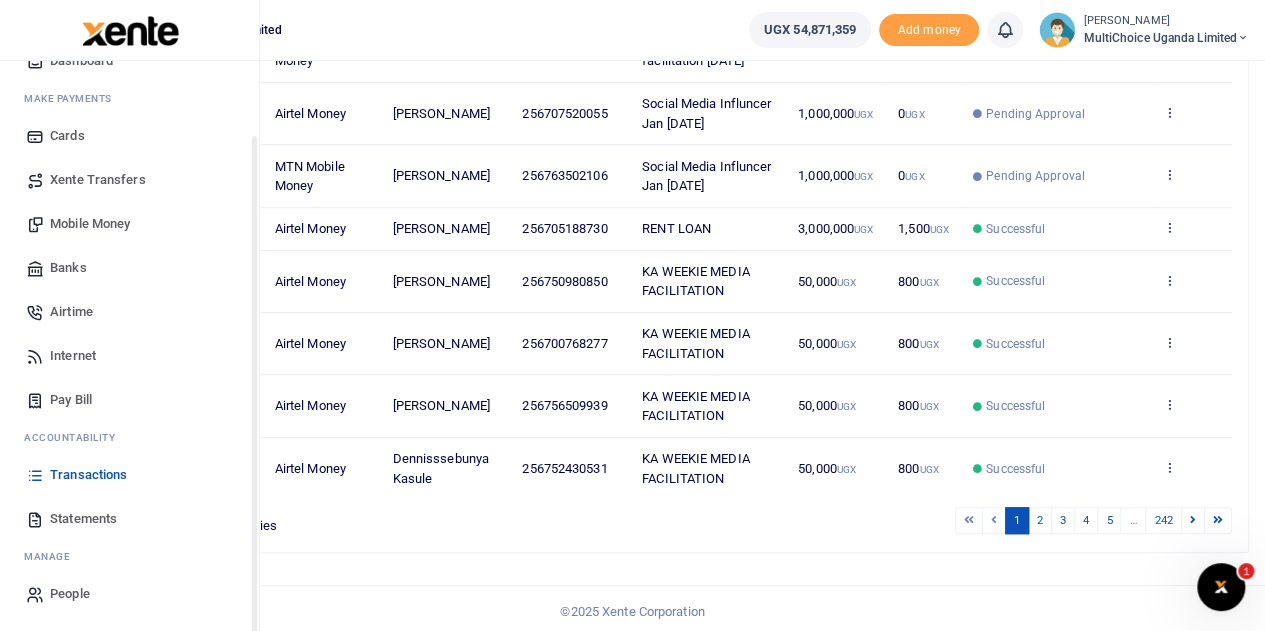 click on "Transactions" at bounding box center (88, 475) 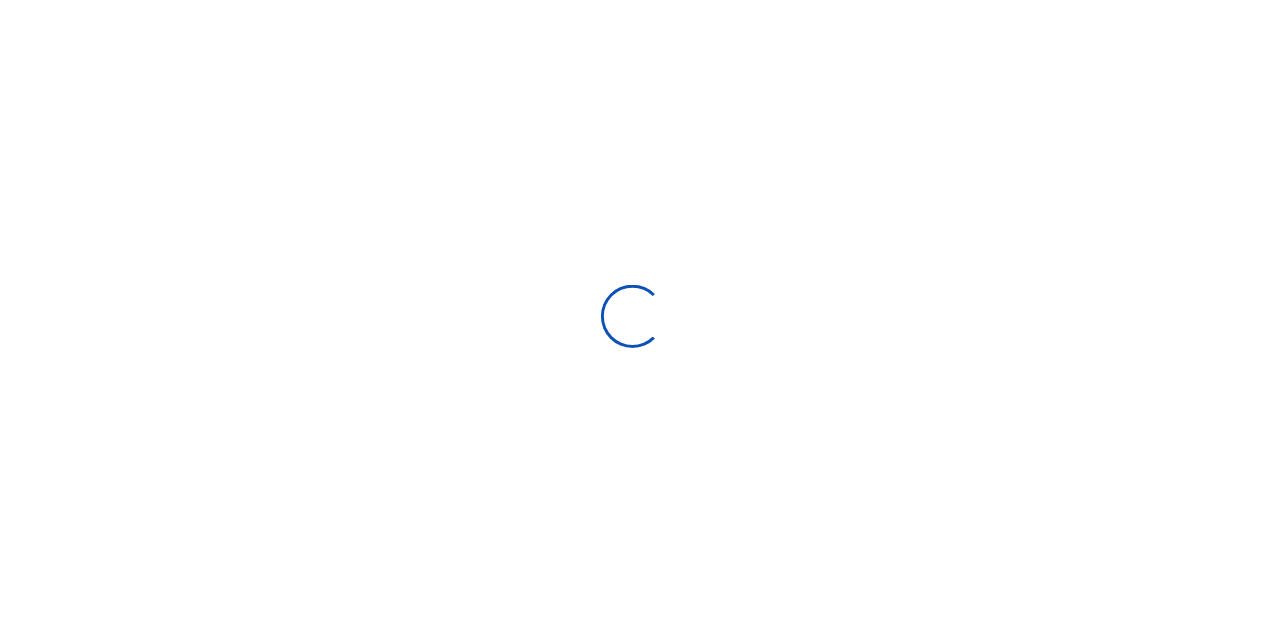scroll, scrollTop: 0, scrollLeft: 0, axis: both 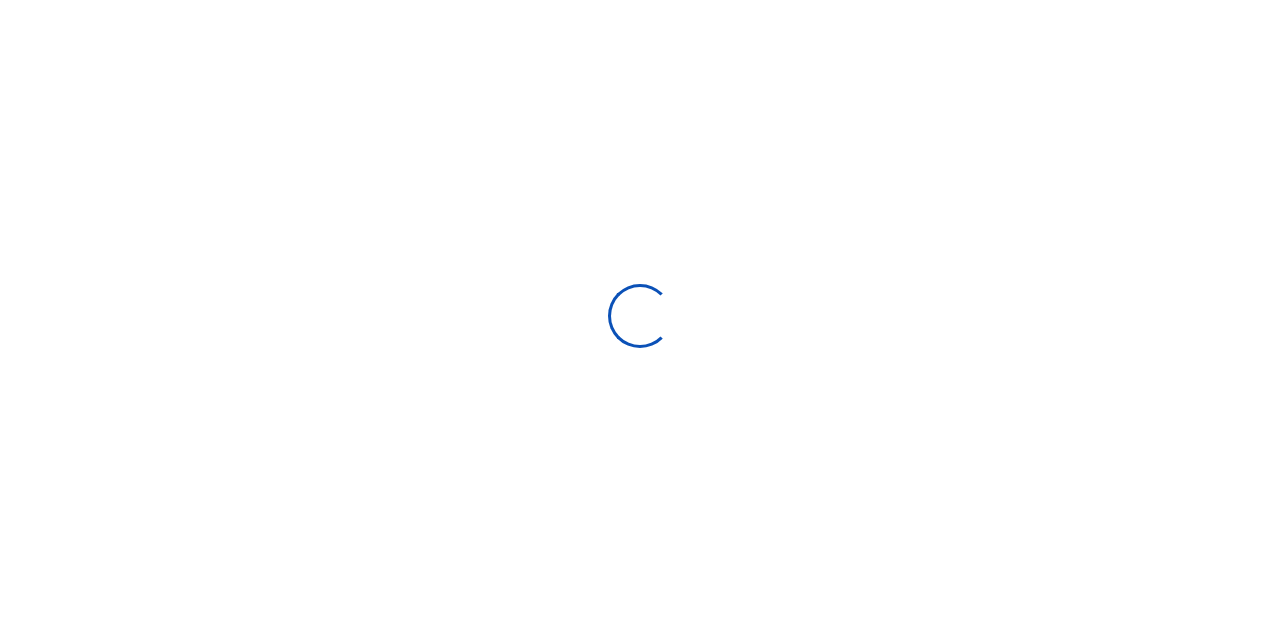 type on "[DATE] - [DATE]" 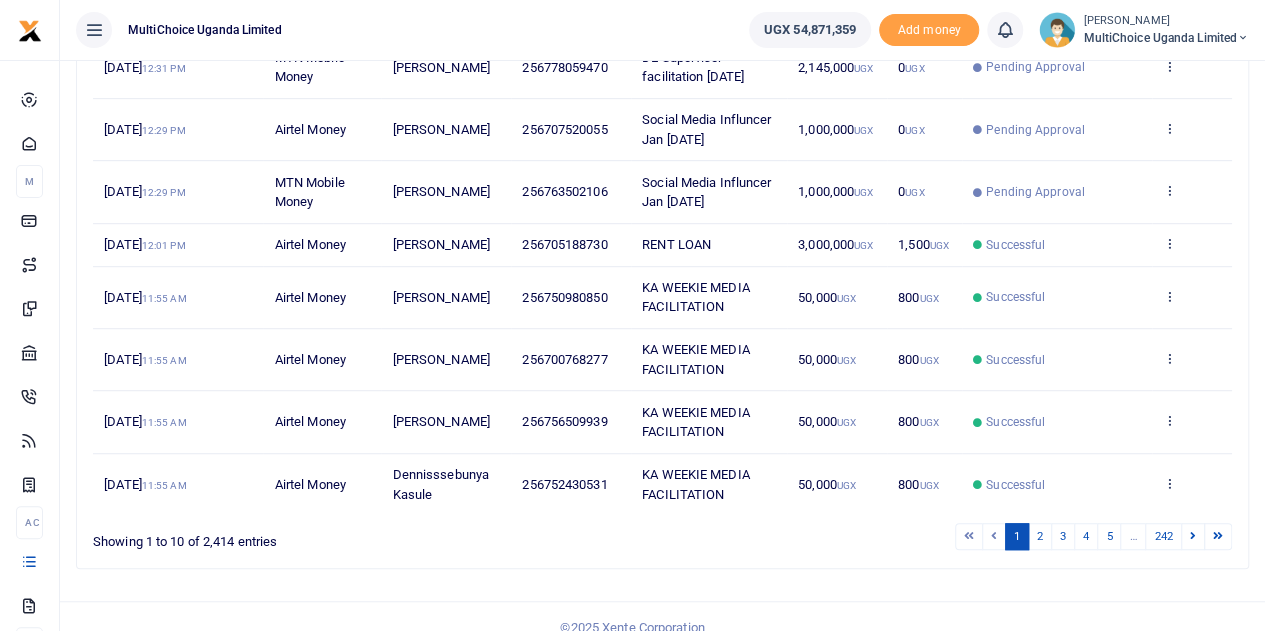 scroll, scrollTop: 497, scrollLeft: 0, axis: vertical 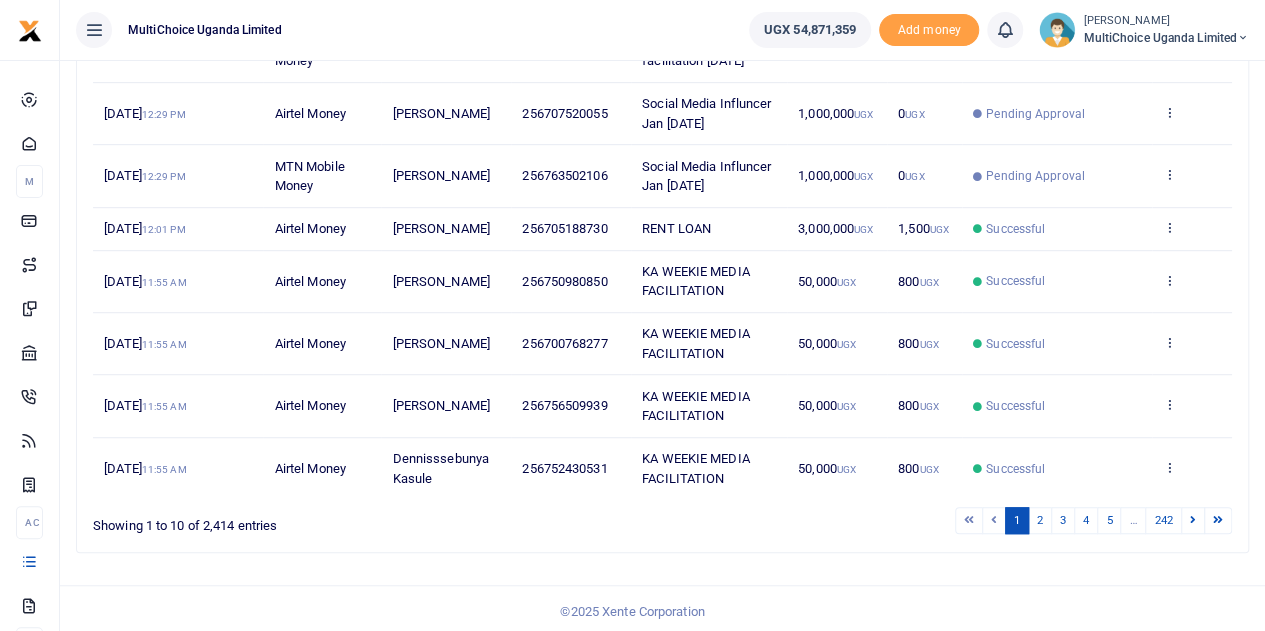 click on "MultiChoice Uganda Limited" at bounding box center [1166, 38] 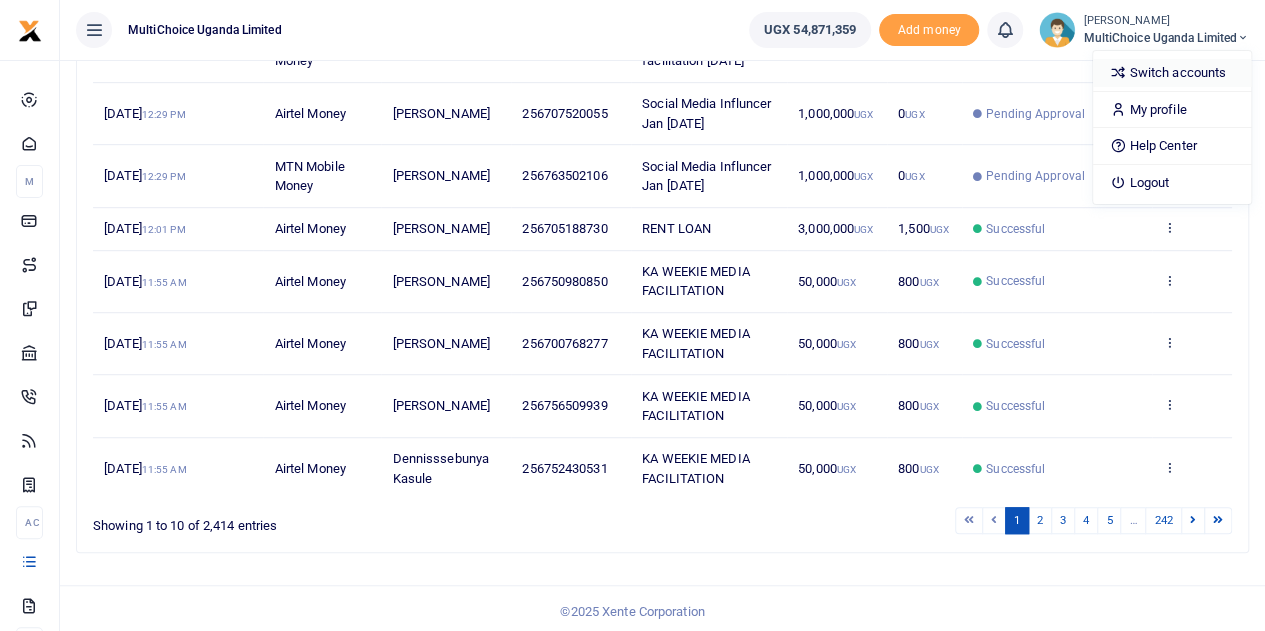 click on "Switch accounts" at bounding box center (1172, 73) 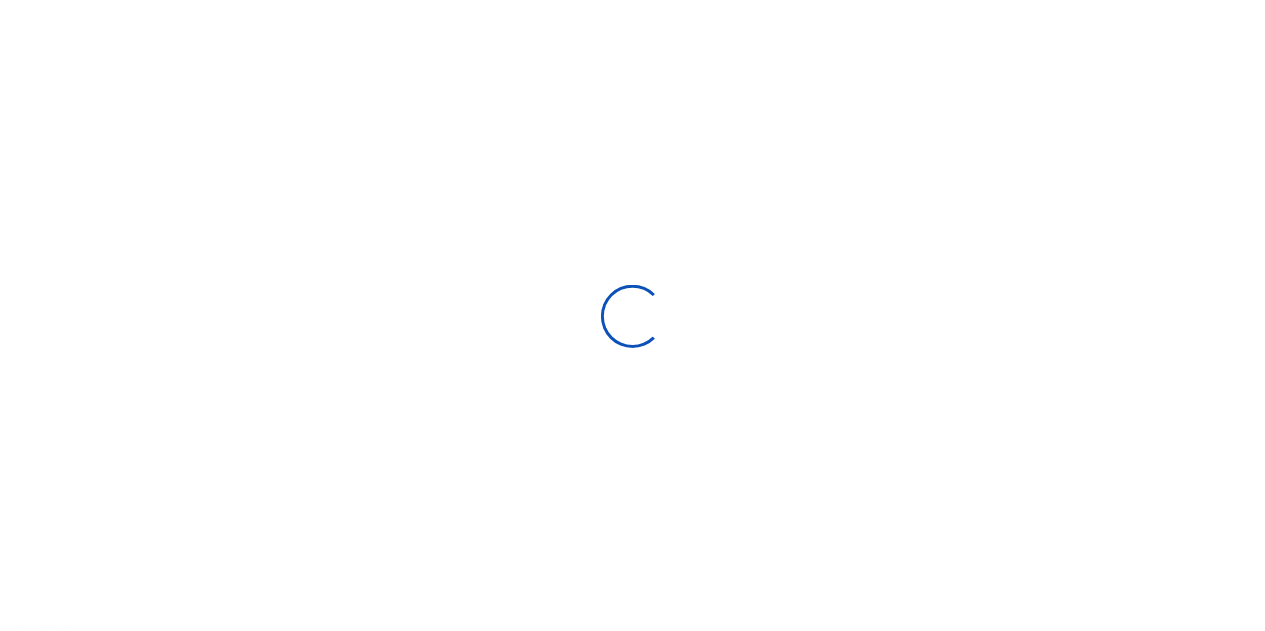 scroll, scrollTop: 0, scrollLeft: 0, axis: both 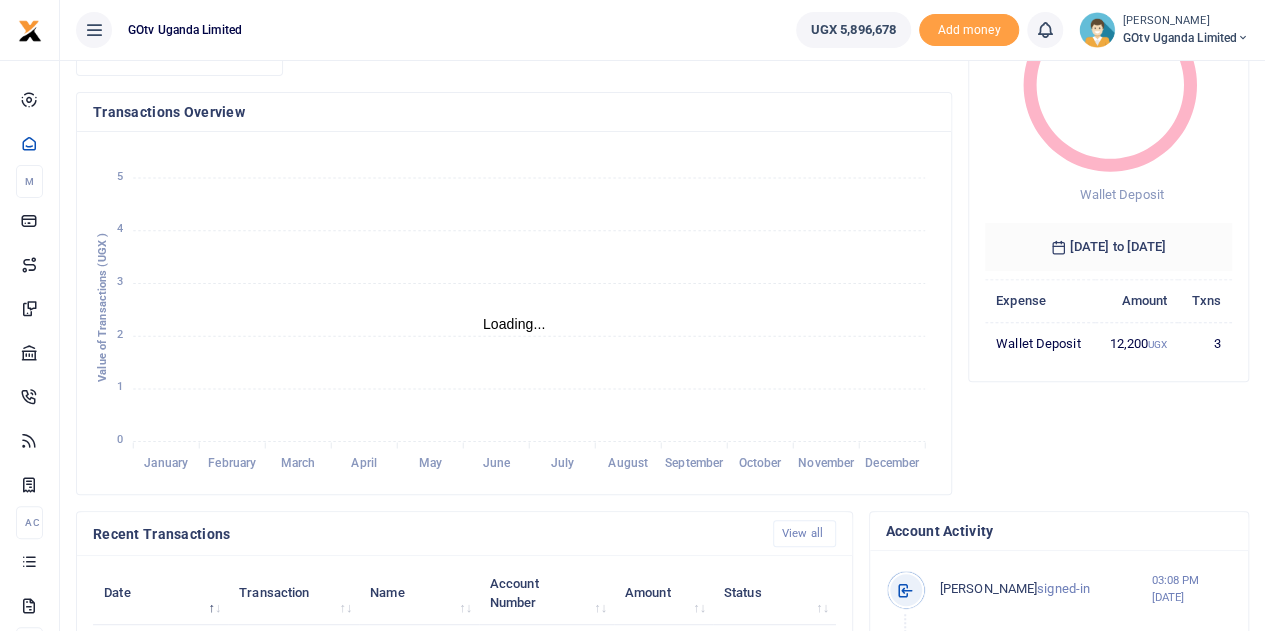 click on "GOtv Uganda Limited" at bounding box center [1186, 38] 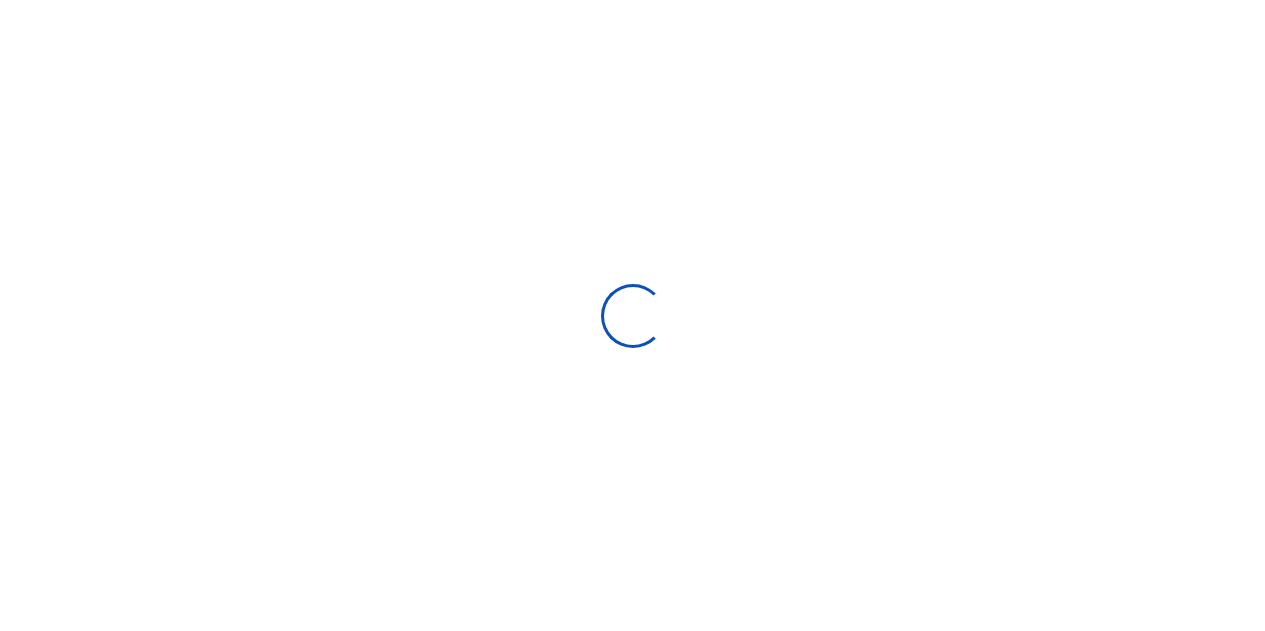 scroll, scrollTop: 0, scrollLeft: 0, axis: both 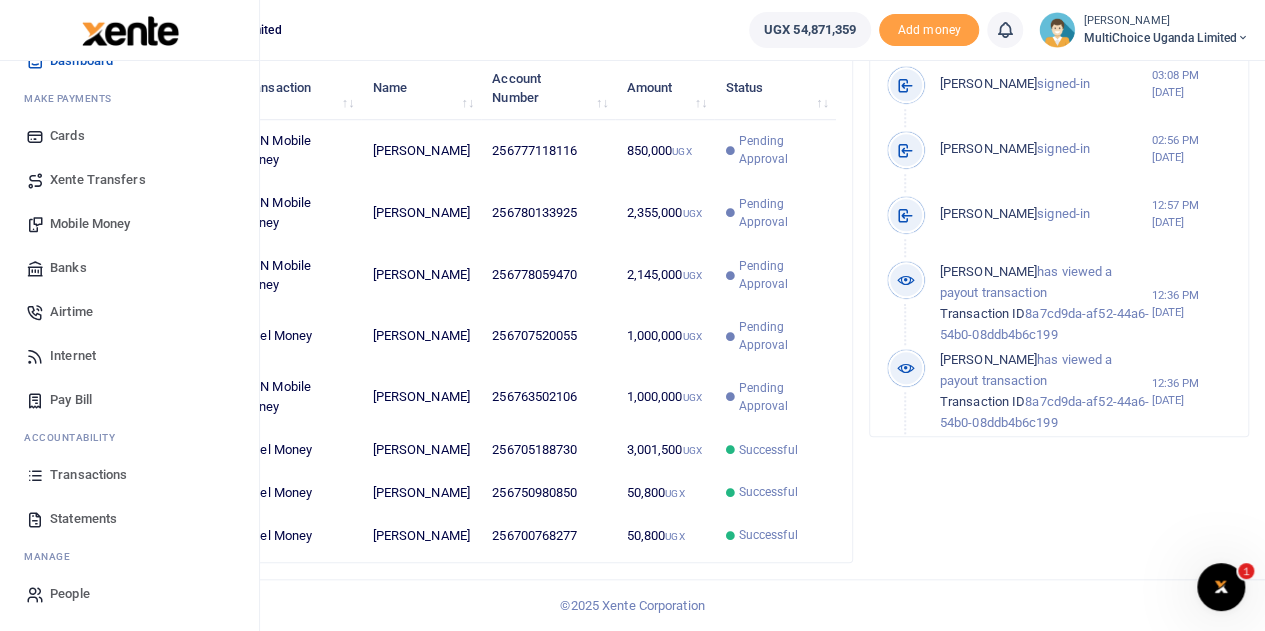 click on "Transactions" at bounding box center [88, 475] 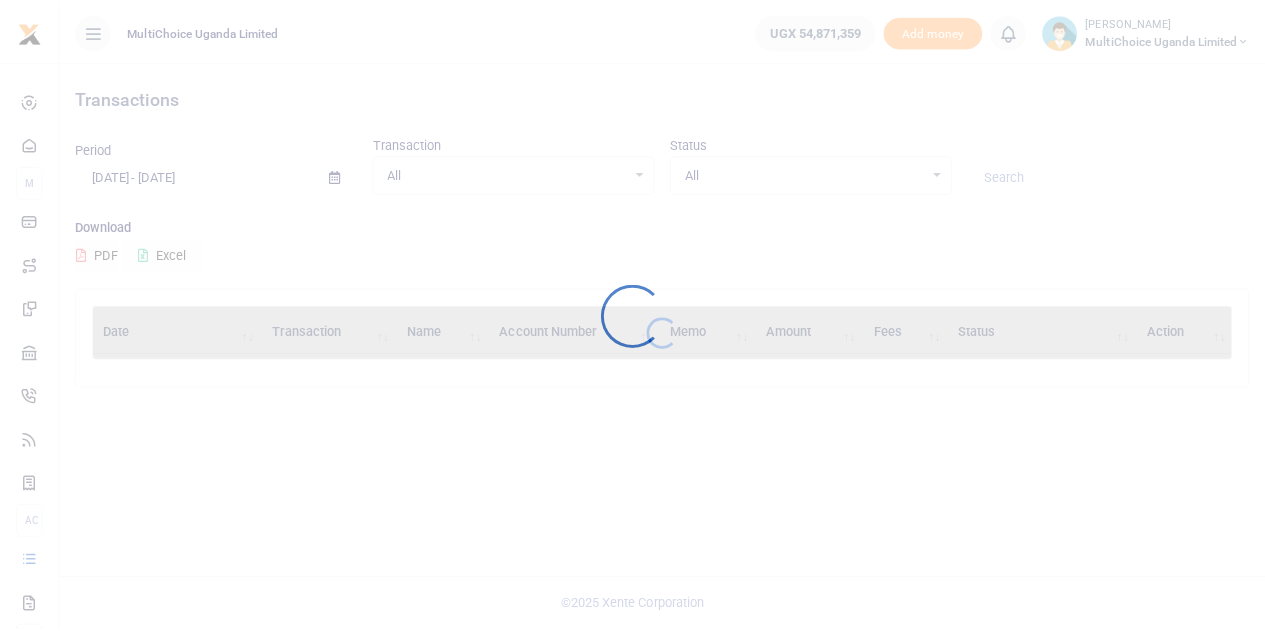 scroll, scrollTop: 0, scrollLeft: 0, axis: both 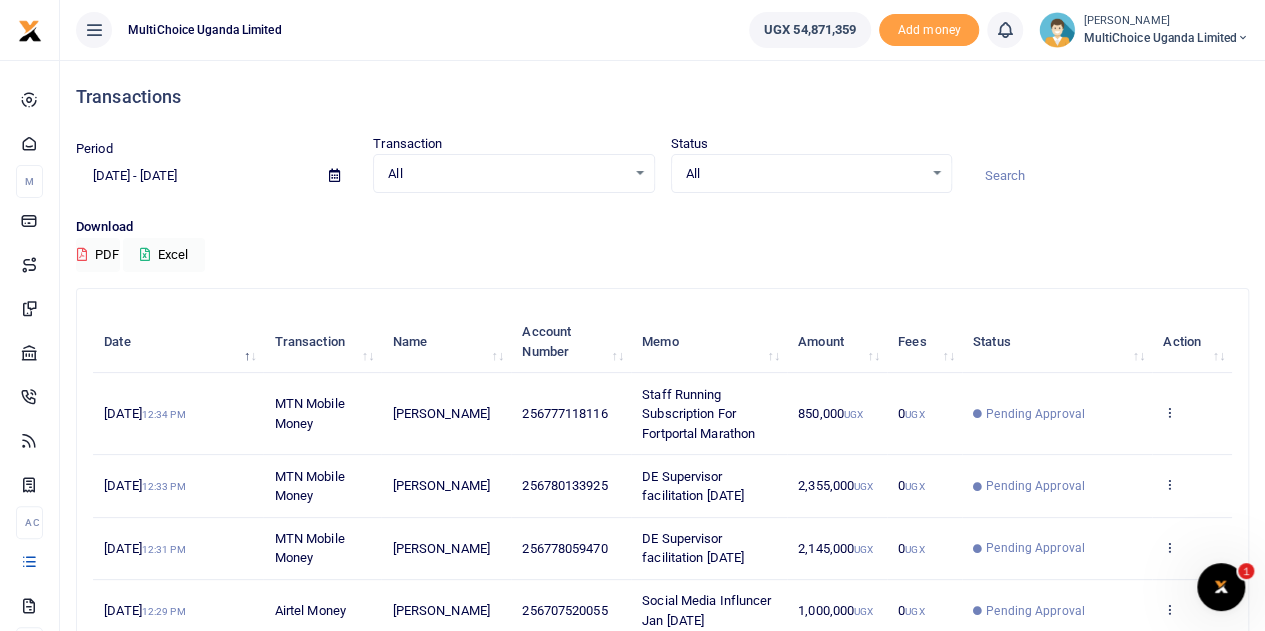 click on "Transactions
Period
[DATE] - [DATE]
Transaction
All Select an option...
All
Airtime
Internet
Utilities
Invoices
Mobile Money Payout
Deposits/Topup
Card creation
Taxes
Bank to Bank Transfer
Status
All Select an option...
All" at bounding box center [662, 563] 